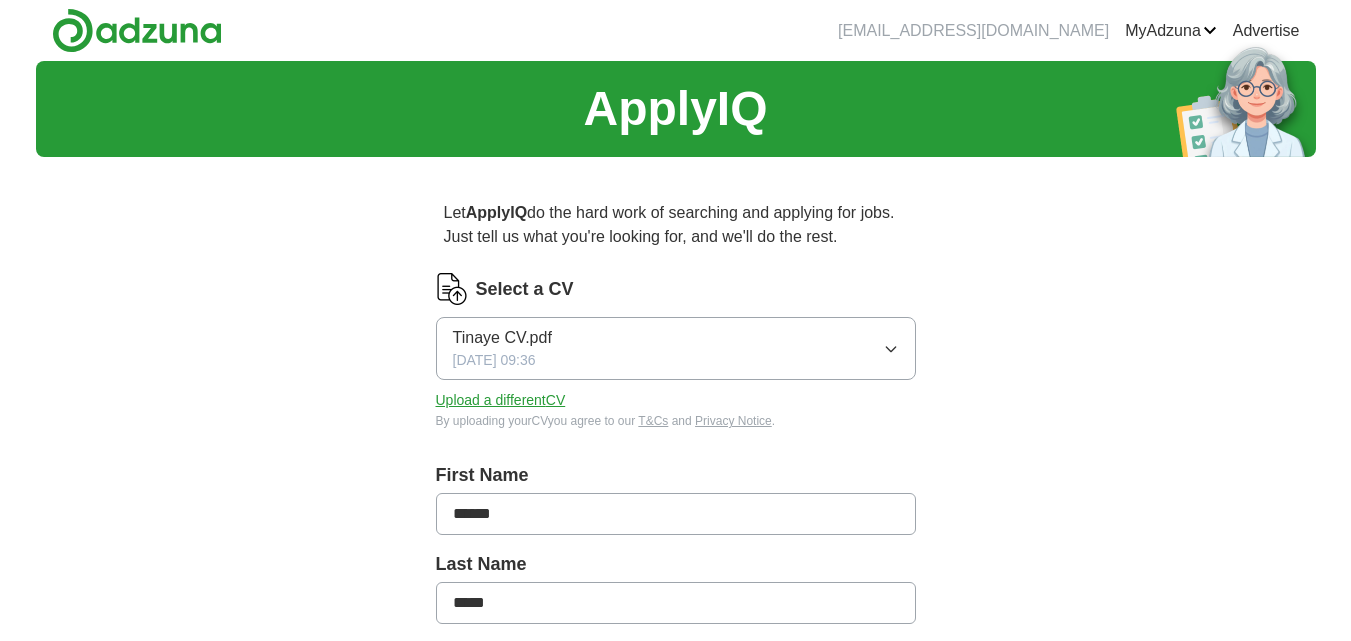 scroll, scrollTop: 0, scrollLeft: 0, axis: both 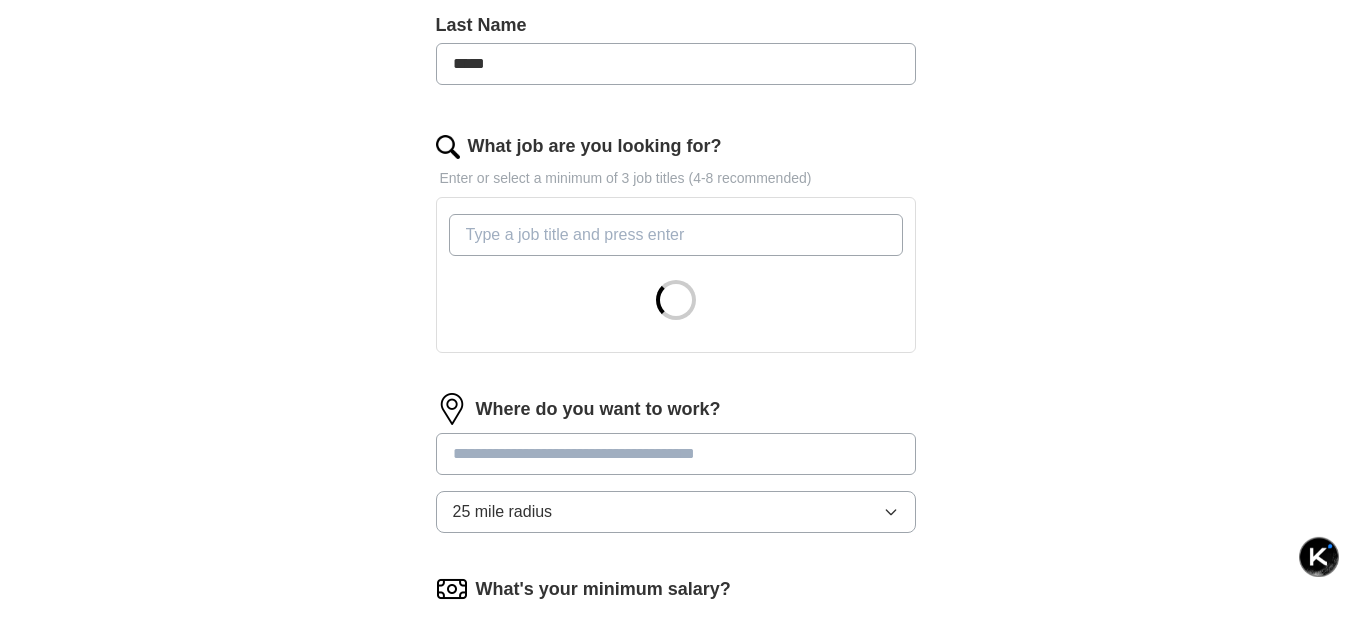 click on "What job are you looking for?" at bounding box center (676, 235) 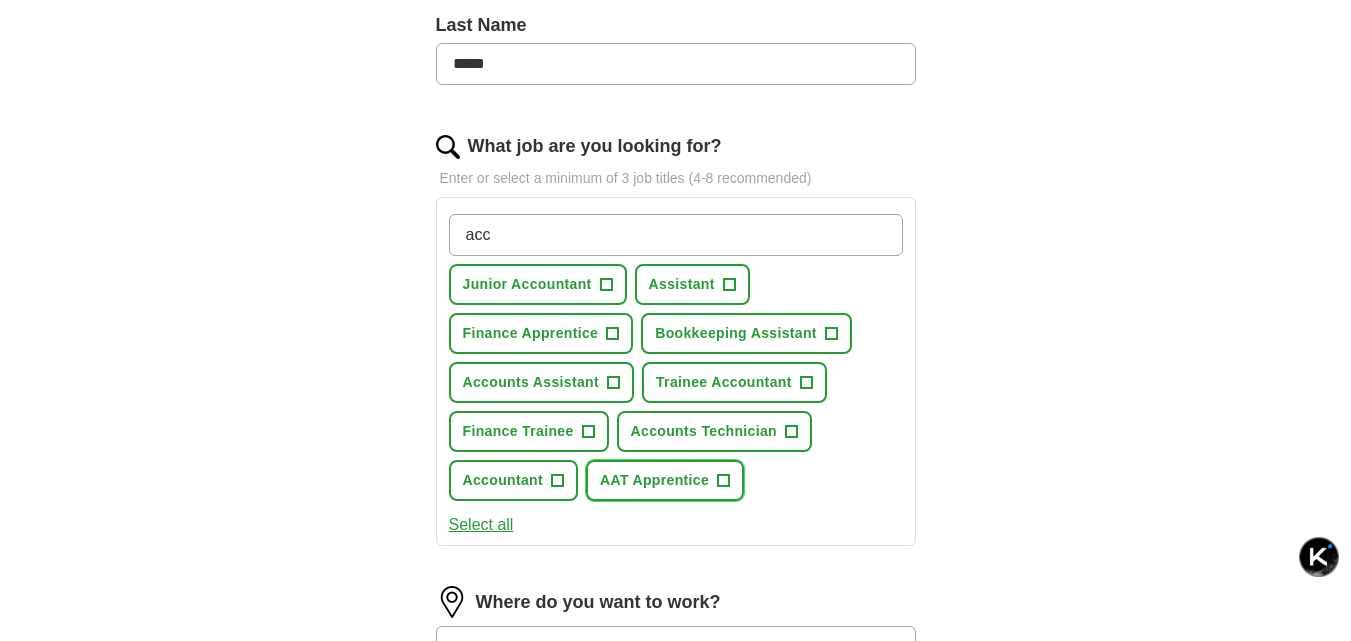 click on "AAT Apprentice +" at bounding box center [665, 480] 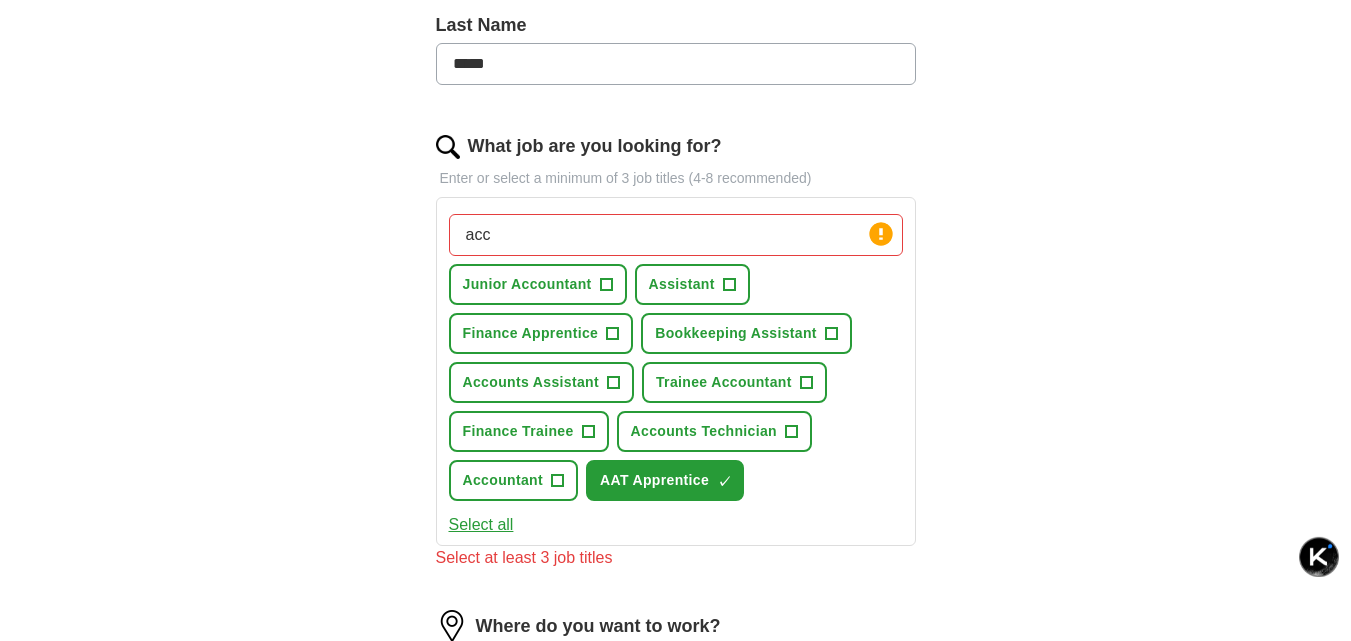 click on "acc" at bounding box center [676, 235] 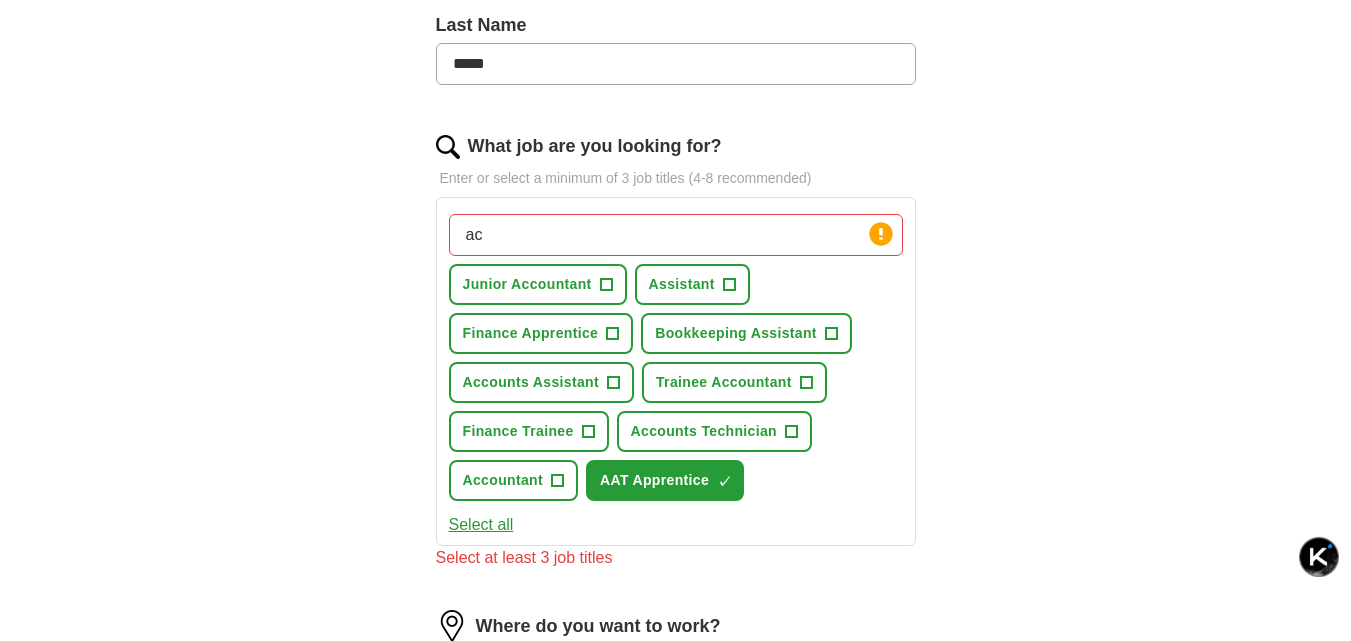 type on "a" 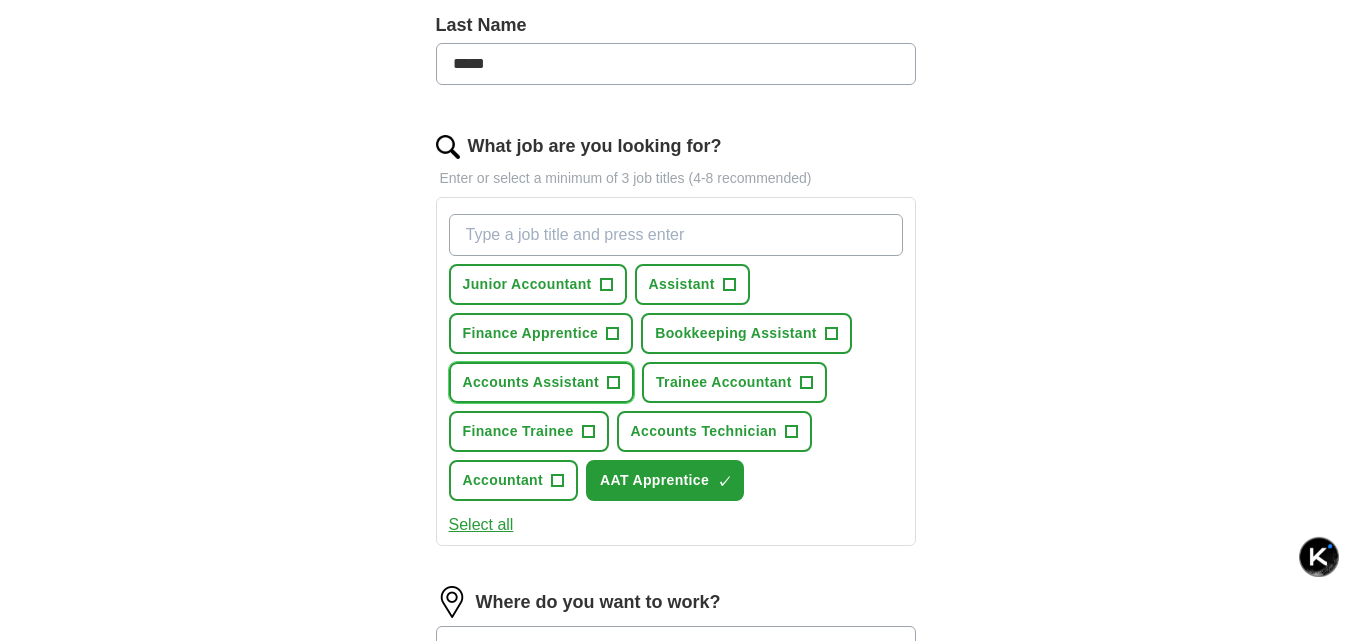 click on "Accounts Assistant" at bounding box center (531, 382) 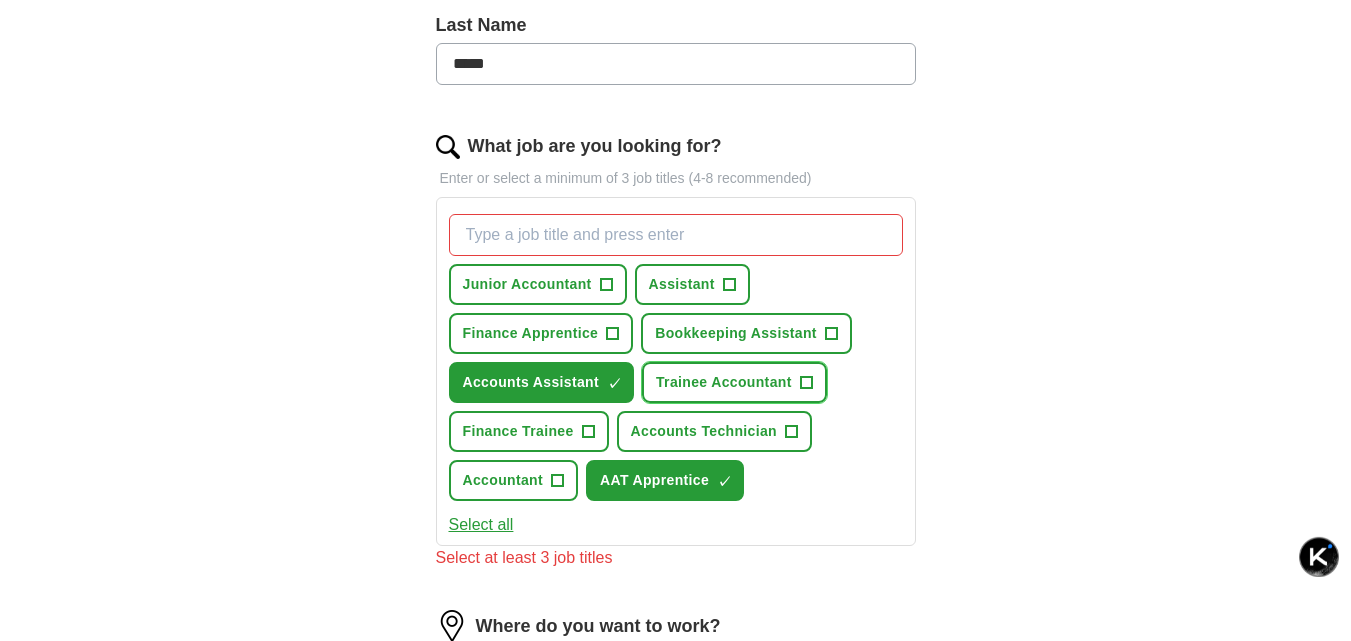 click on "Trainee Accountant" at bounding box center [724, 382] 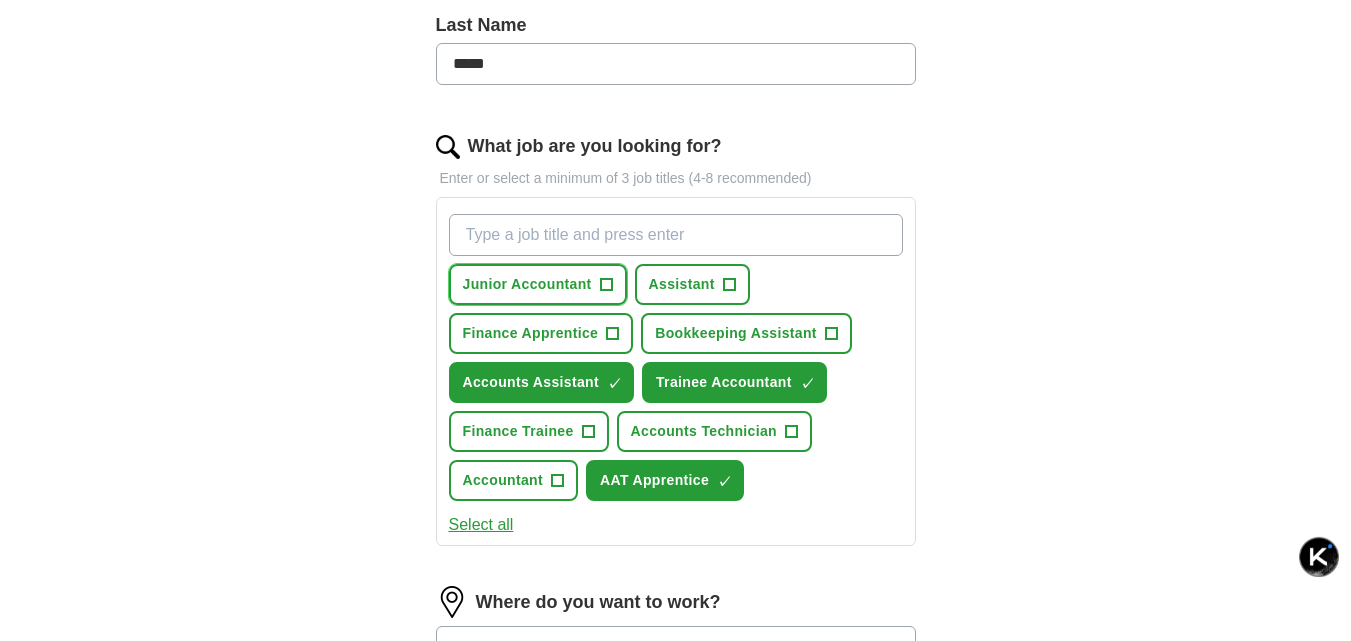 click on "Junior Accountant" at bounding box center (527, 284) 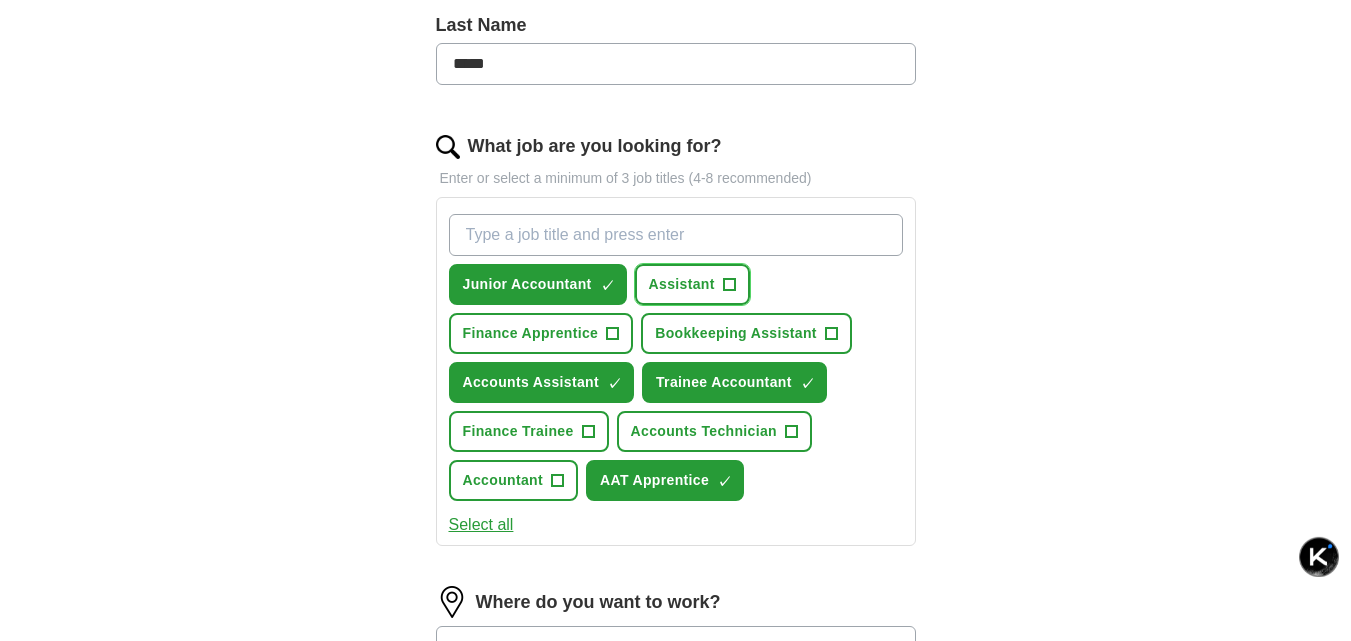 click on "Assistant" at bounding box center (682, 284) 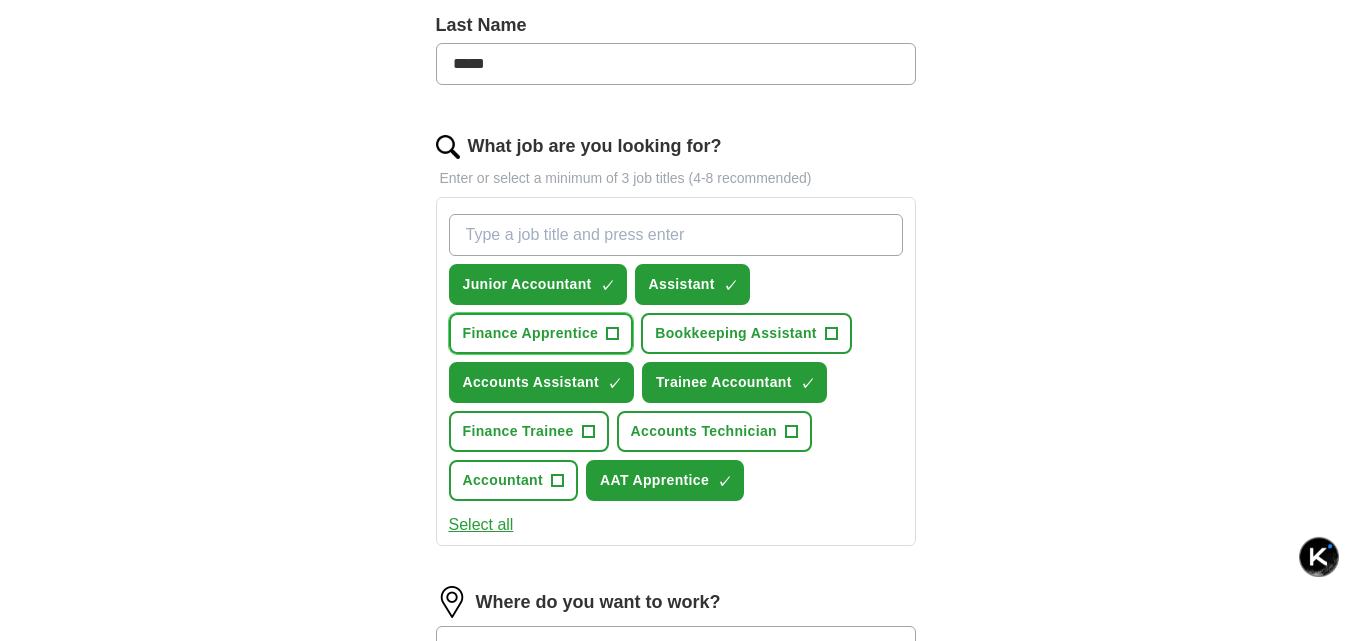click on "Finance Apprentice" at bounding box center (531, 333) 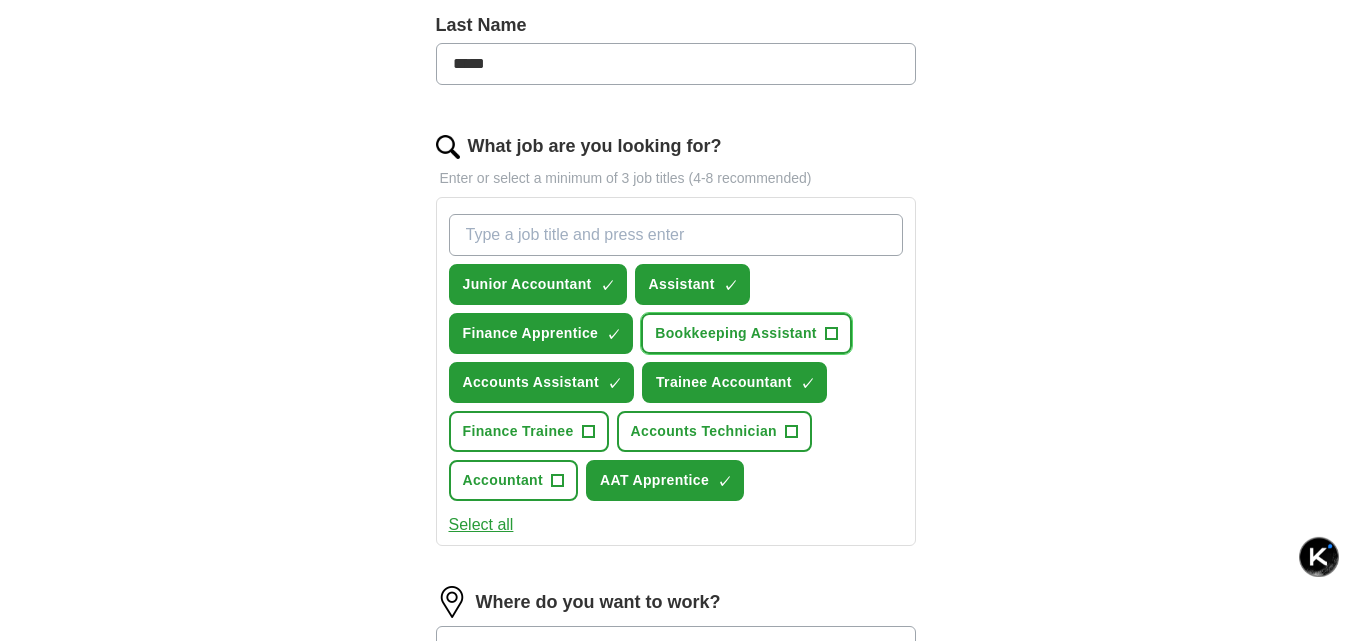 click on "Bookkeeping Assistant" at bounding box center [736, 333] 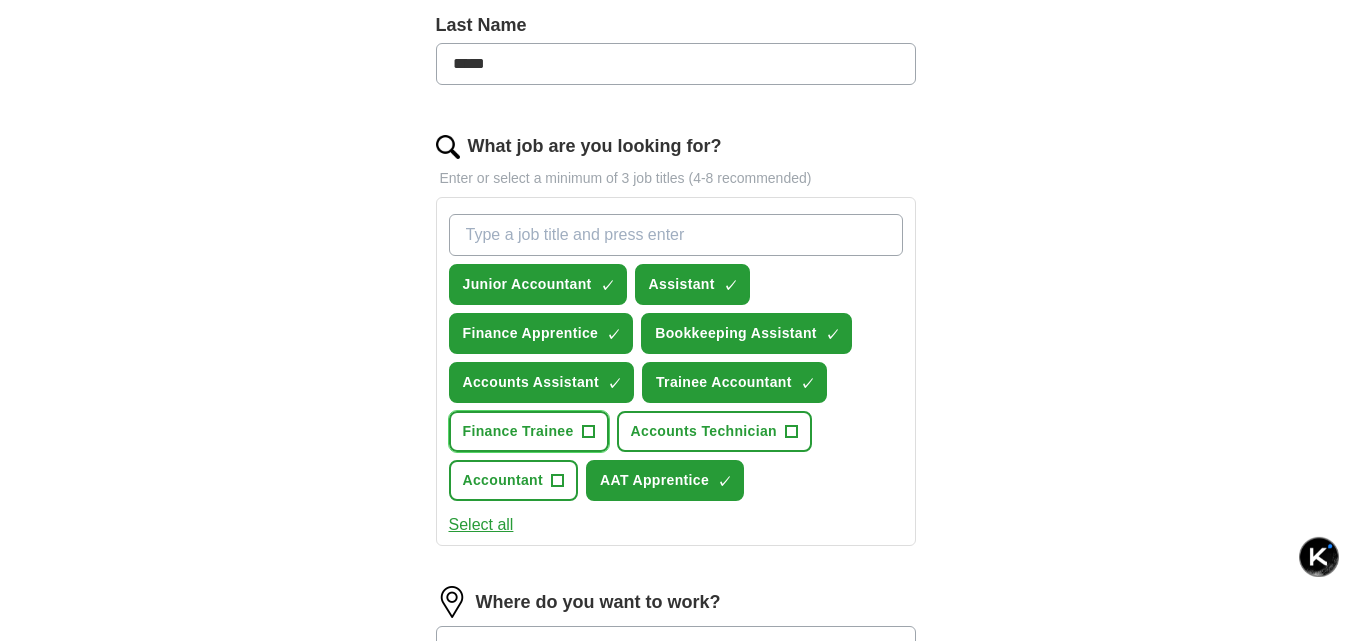 click on "Finance Trainee" at bounding box center [518, 431] 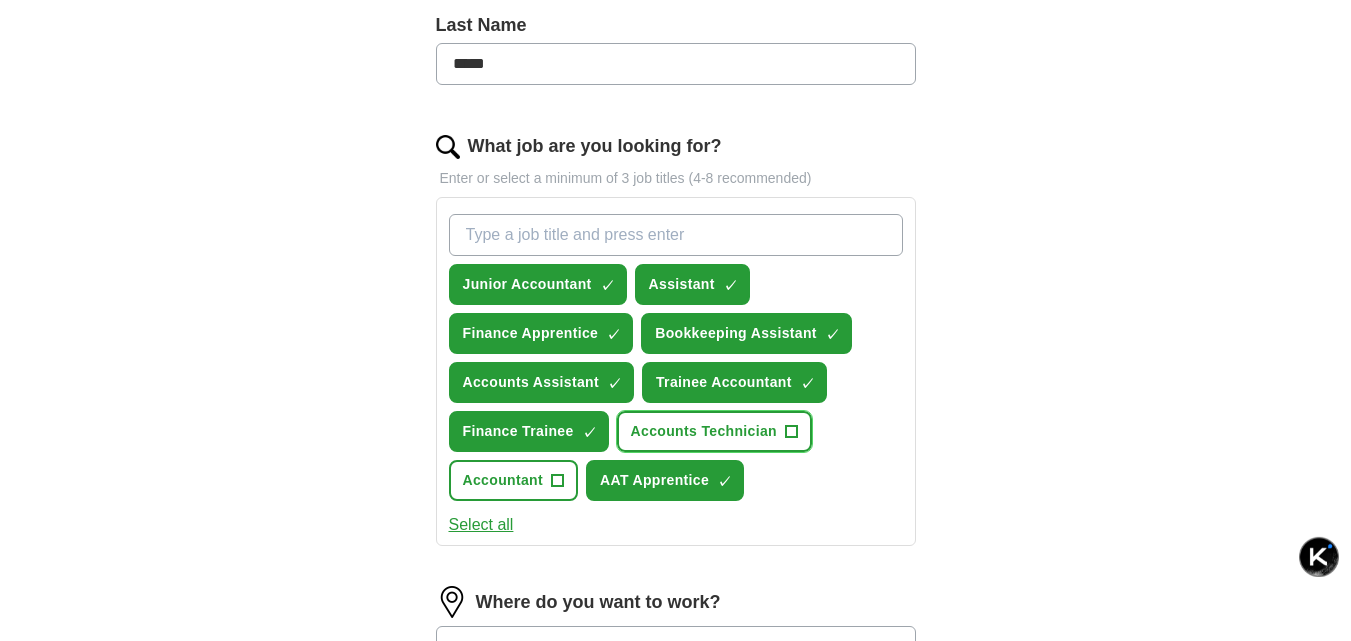 click on "Accounts Technician +" at bounding box center (714, 431) 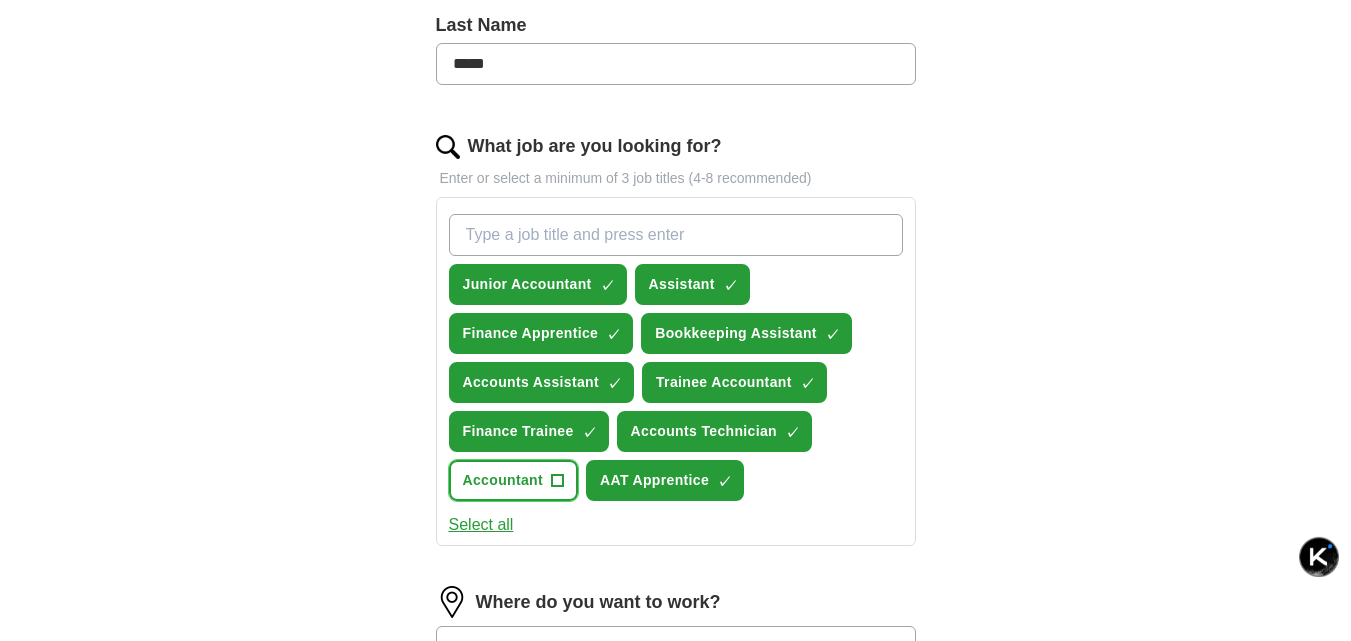 click on "Accountant" at bounding box center [503, 480] 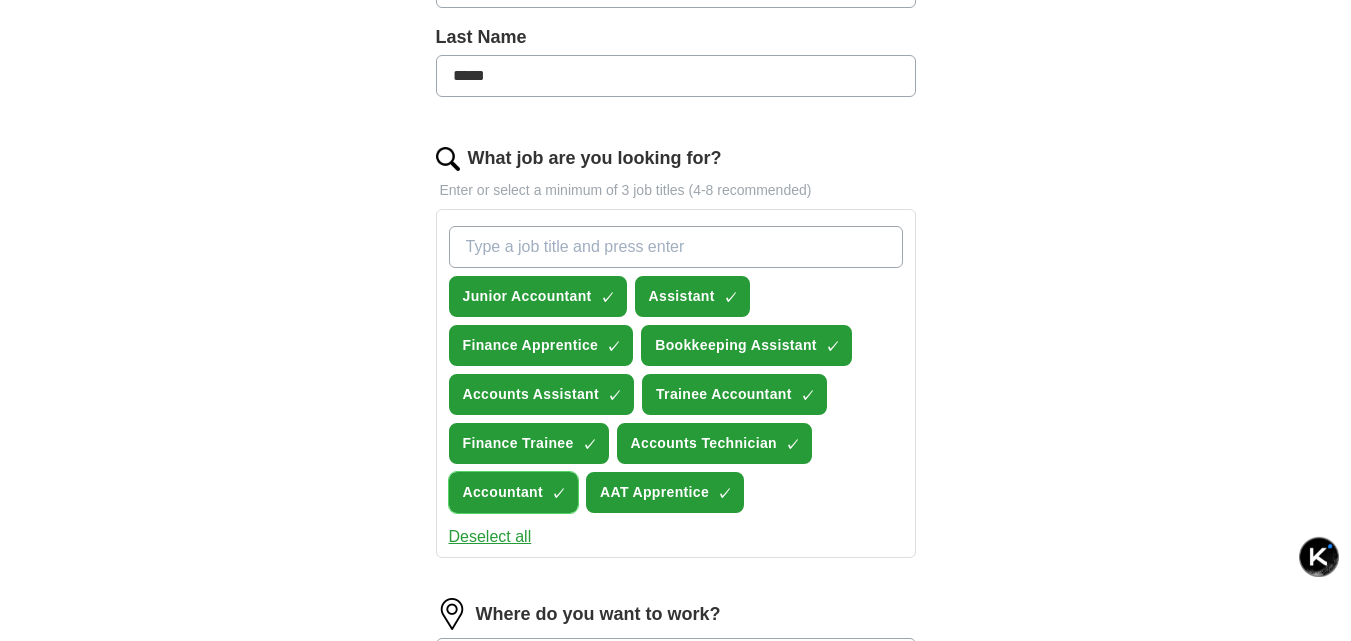 scroll, scrollTop: 515, scrollLeft: 0, axis: vertical 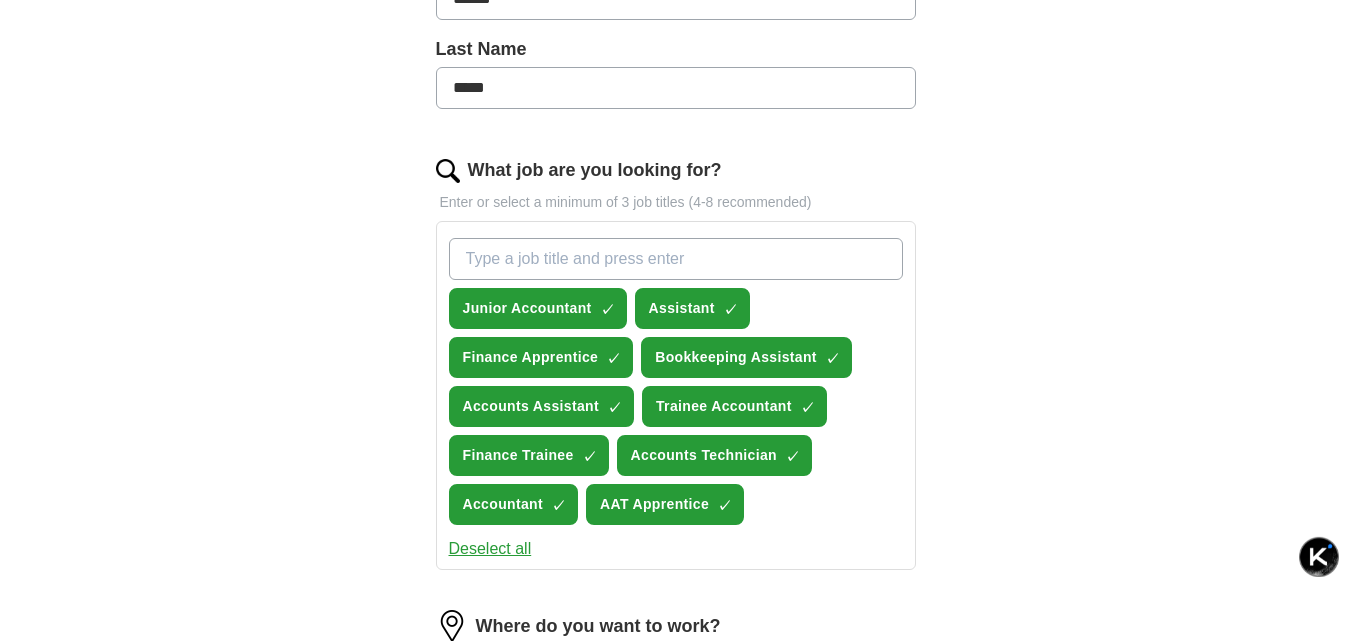 click on "What job are you looking for?" at bounding box center [676, 259] 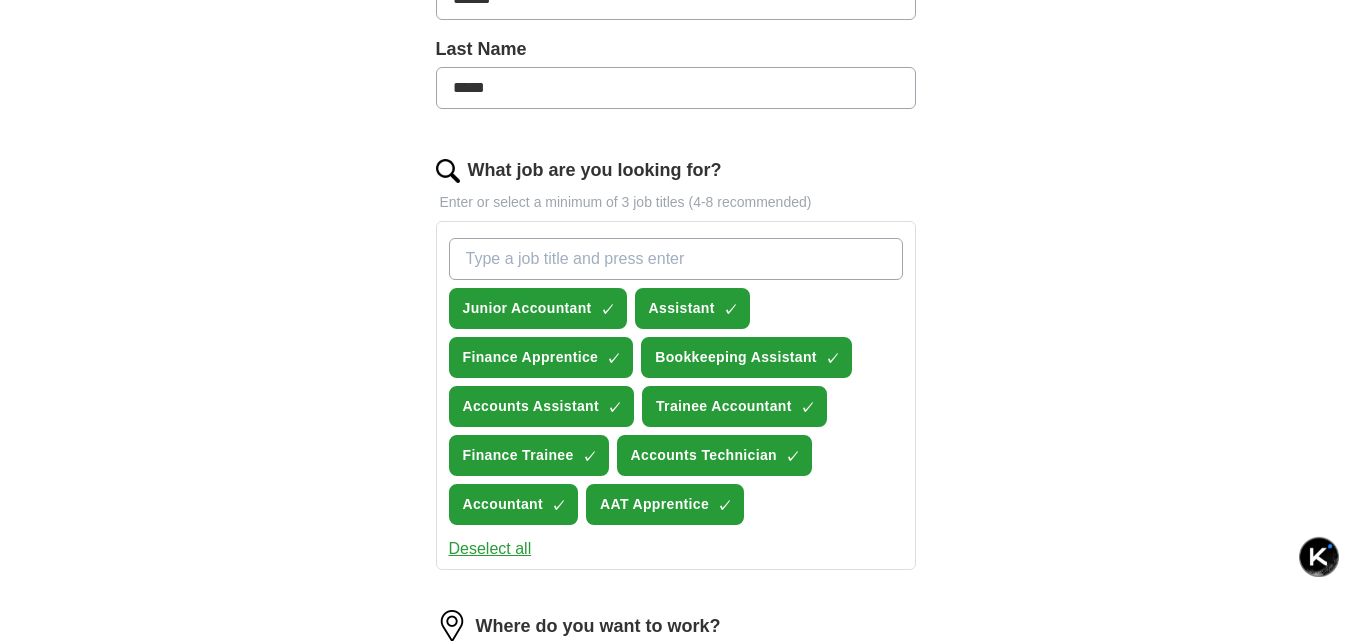 type on "a" 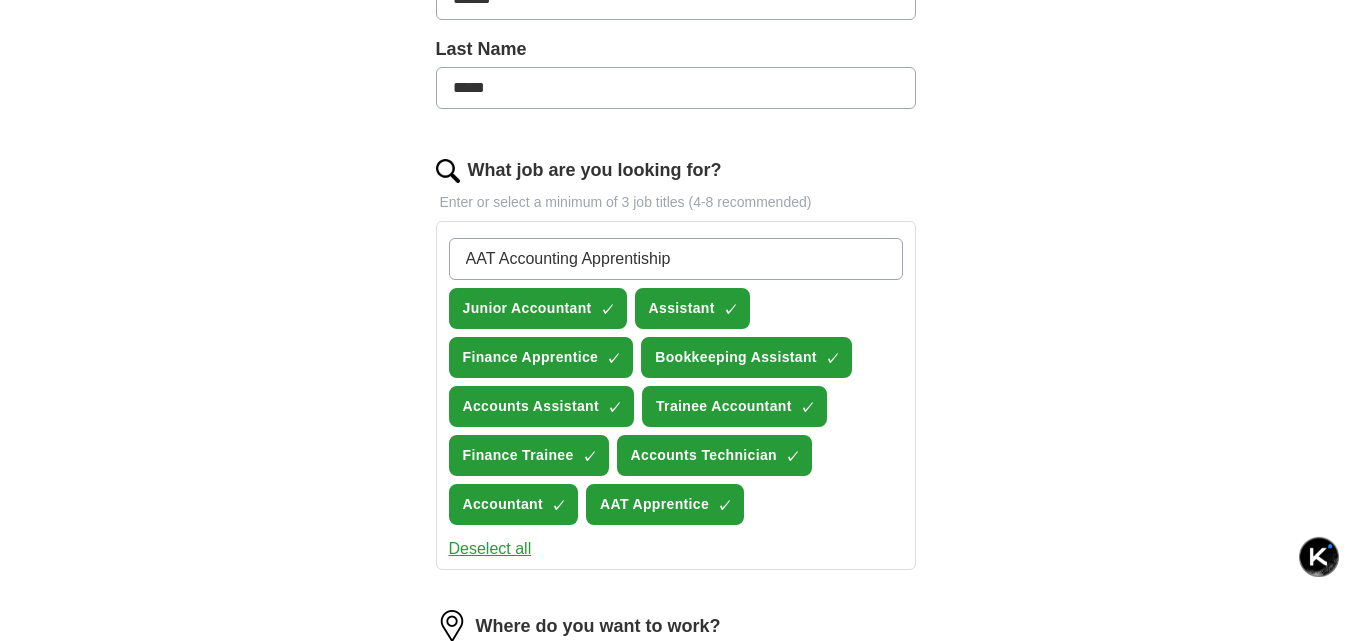 scroll, scrollTop: 0, scrollLeft: 0, axis: both 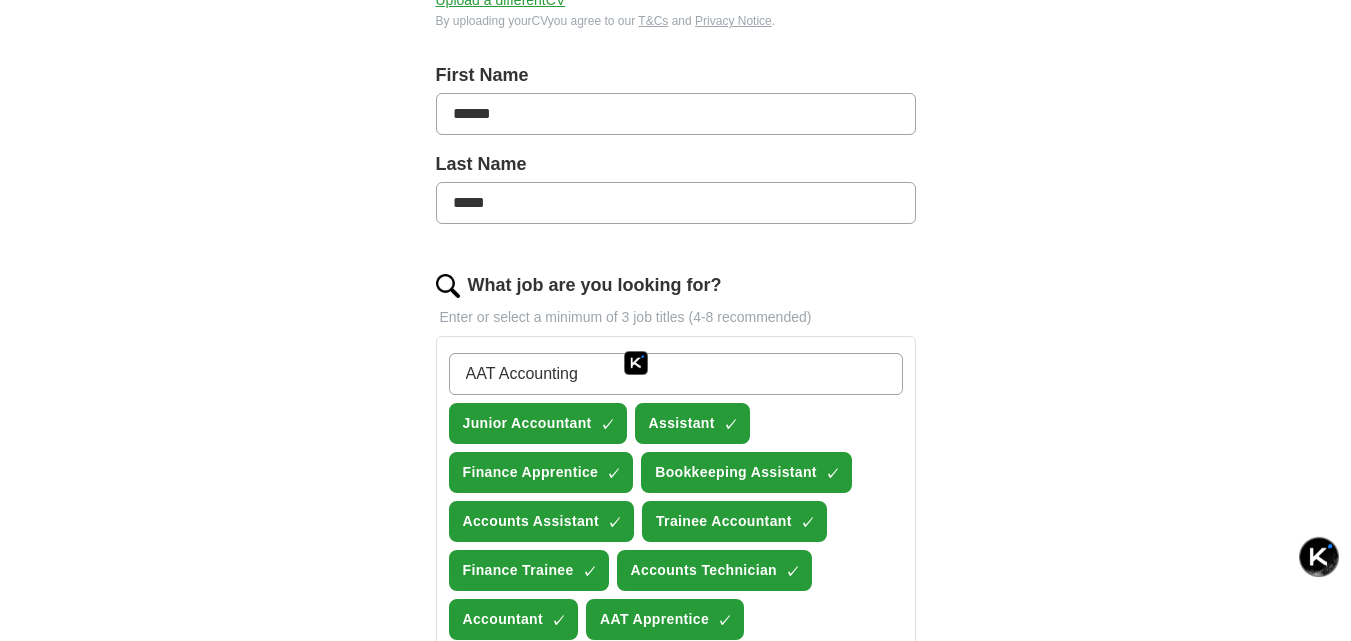 paste on "[PERSON_NAME] & [PERSON_NAME] Ltd" 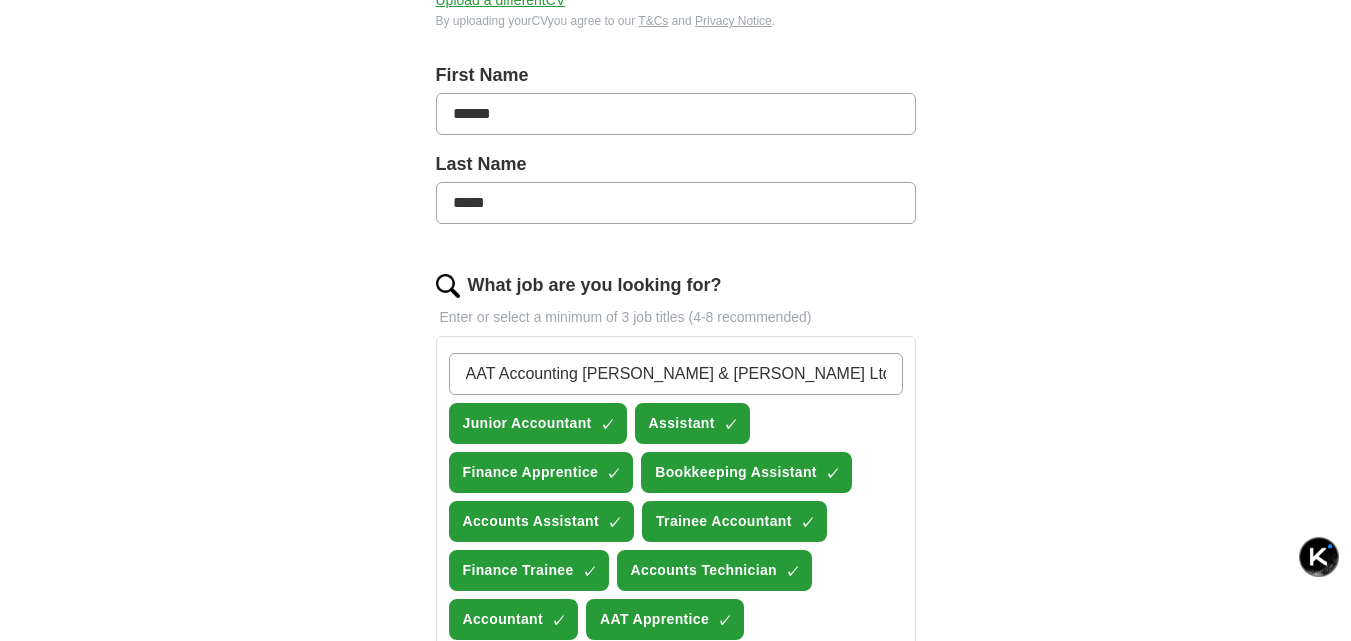 click on "AAT Accounting [PERSON_NAME] & [PERSON_NAME] Ltd" at bounding box center (676, 374) 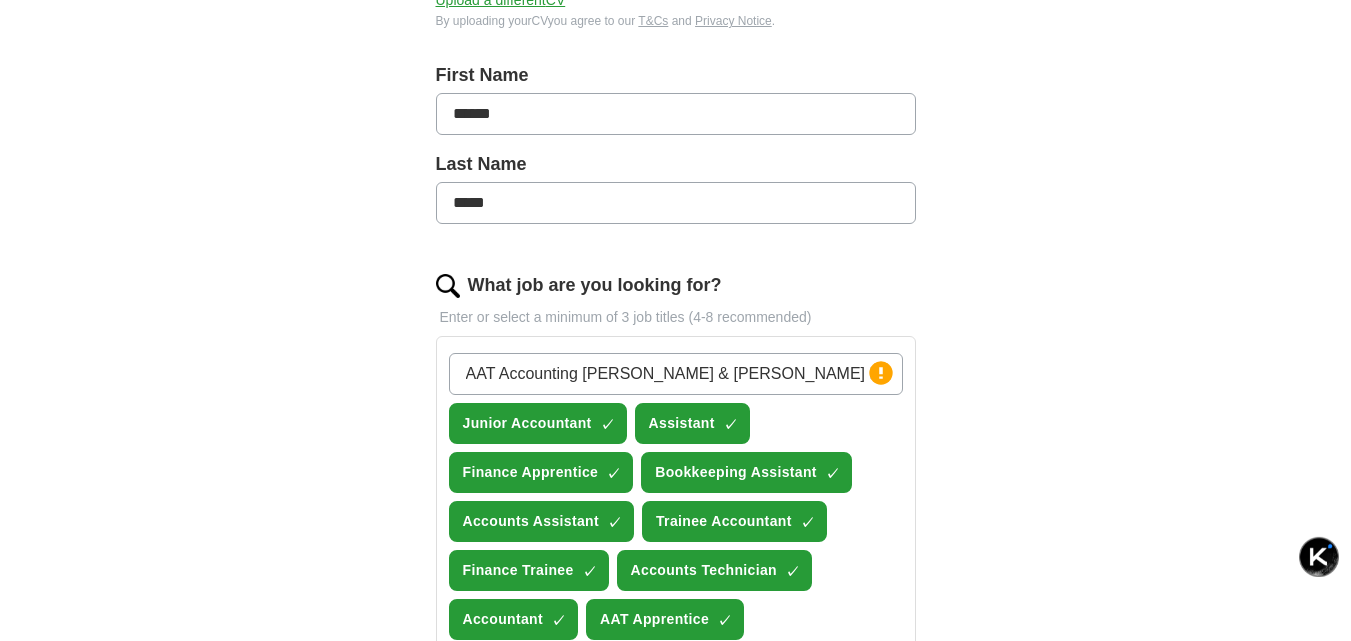 drag, startPoint x: 735, startPoint y: 373, endPoint x: 595, endPoint y: 374, distance: 140.00357 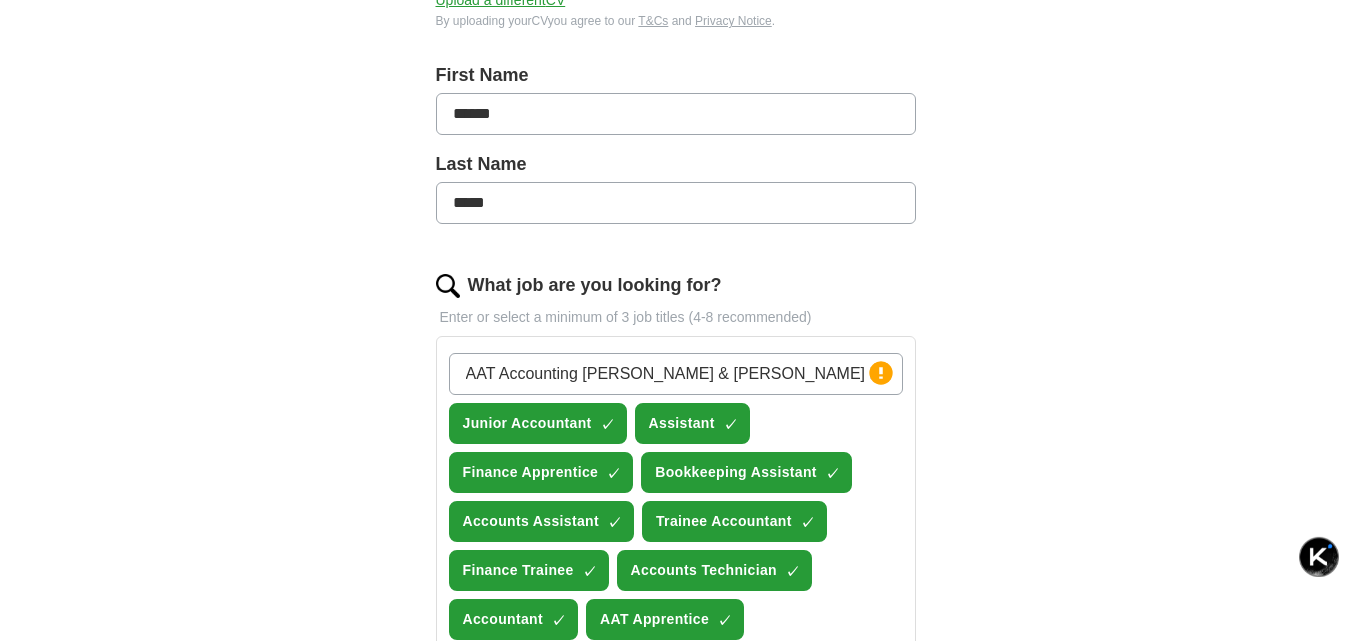 click on "AAT Accounting [PERSON_NAME] & [PERSON_NAME] Ltd" at bounding box center (676, 374) 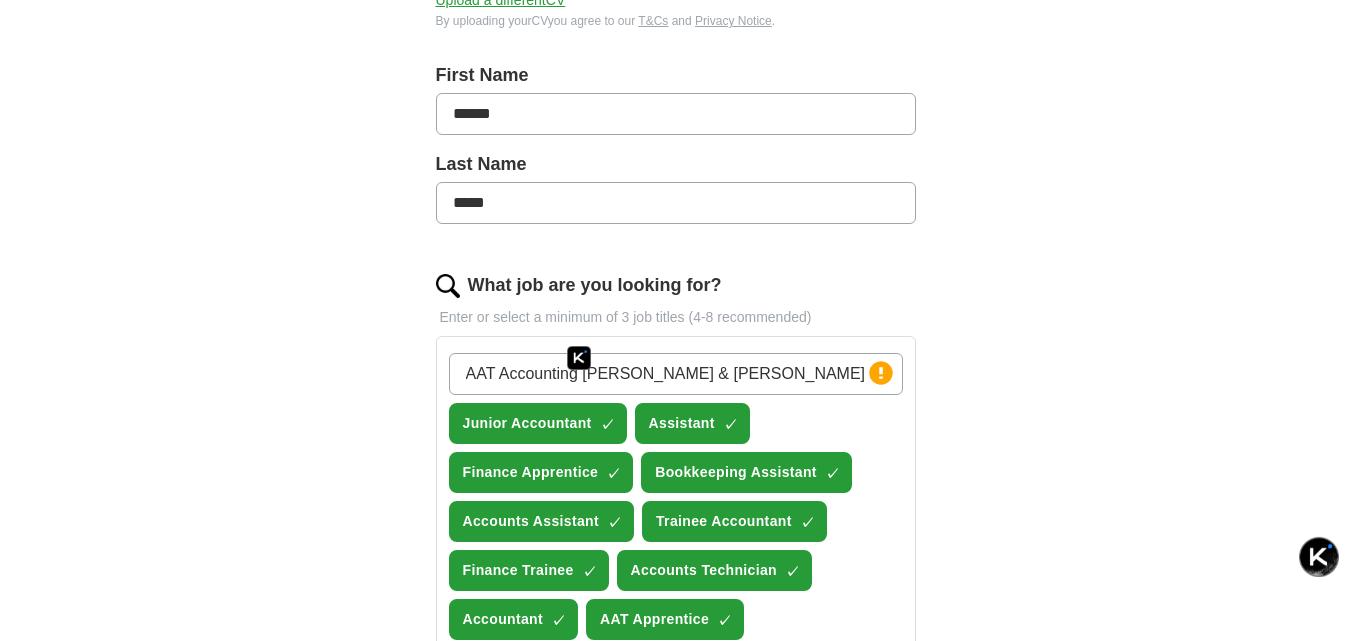 paste on "apprenticeships" 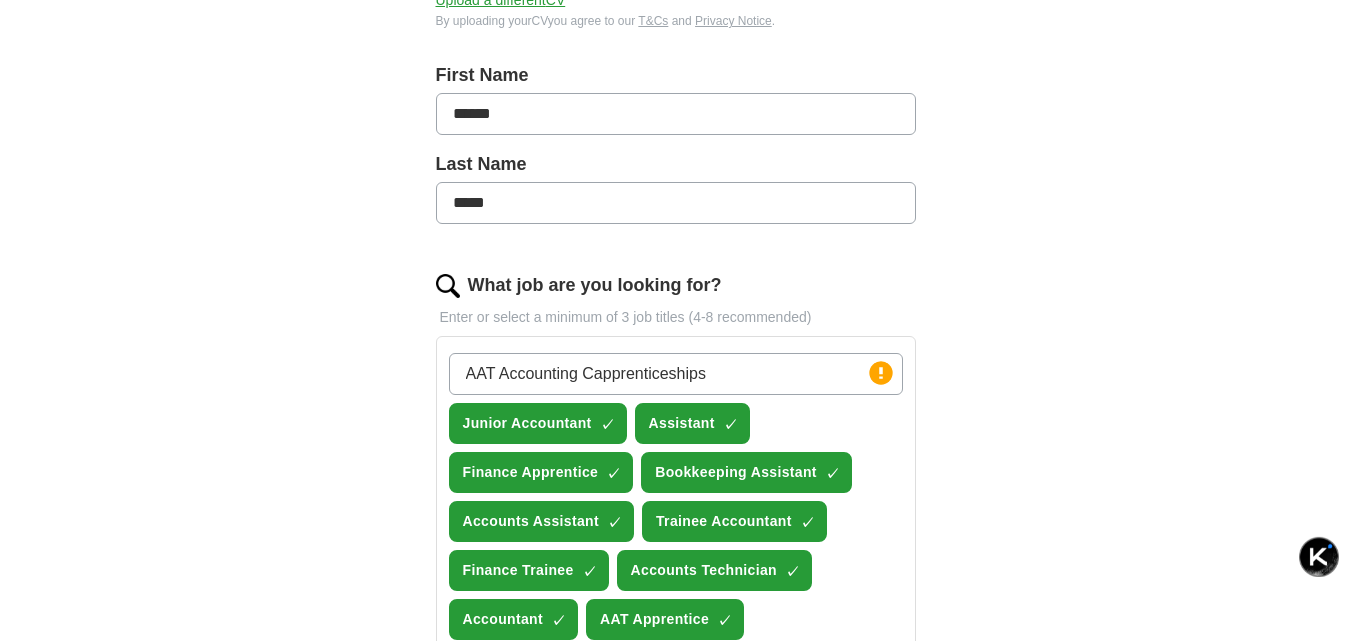 drag, startPoint x: 599, startPoint y: 378, endPoint x: 583, endPoint y: 377, distance: 16.03122 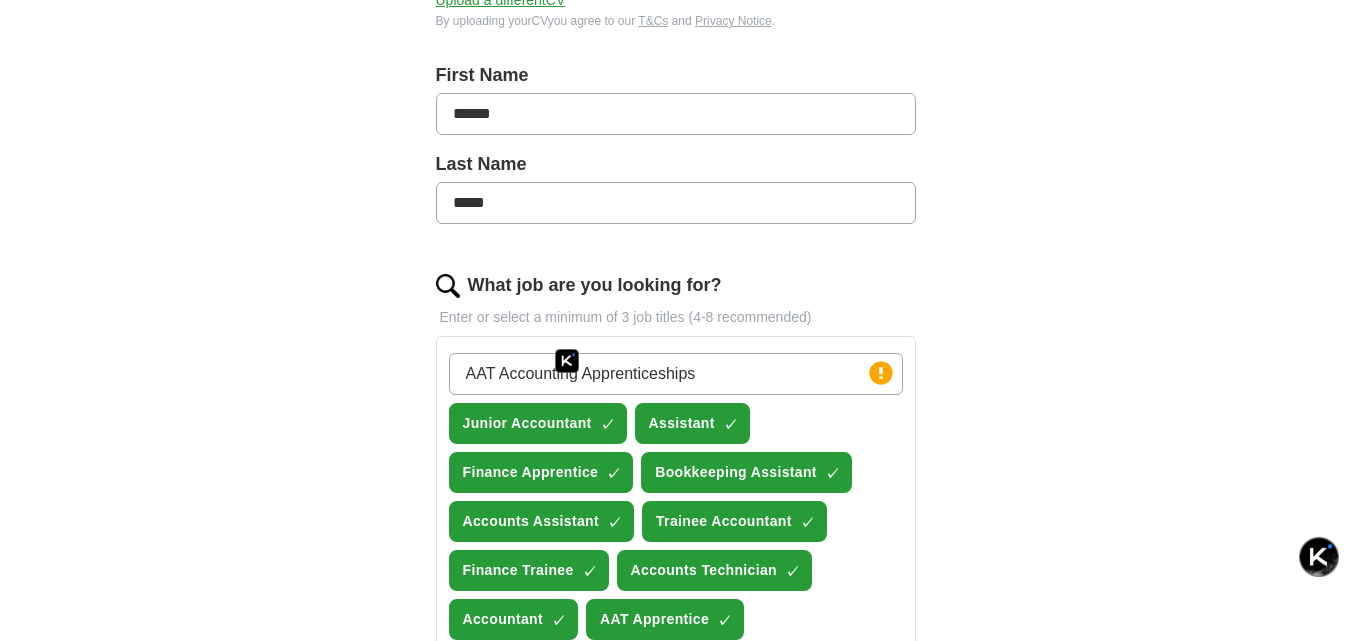 type on "AAT Accounting Apprenticeships" 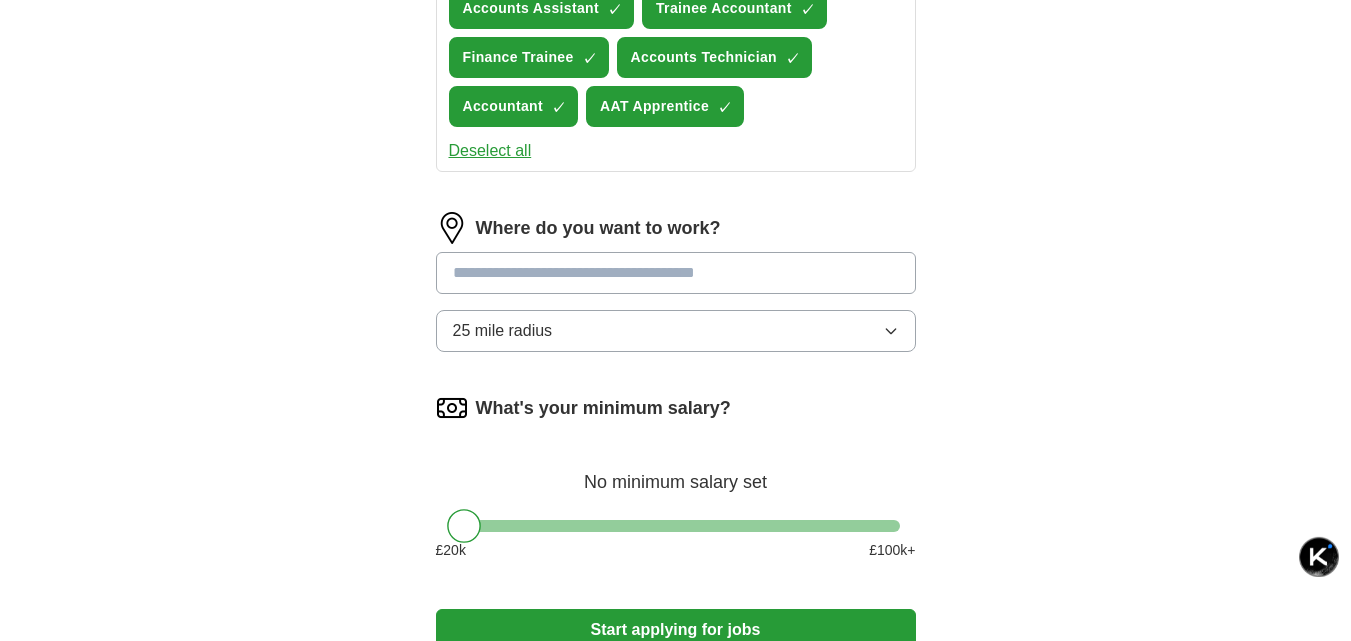 scroll, scrollTop: 1000, scrollLeft: 0, axis: vertical 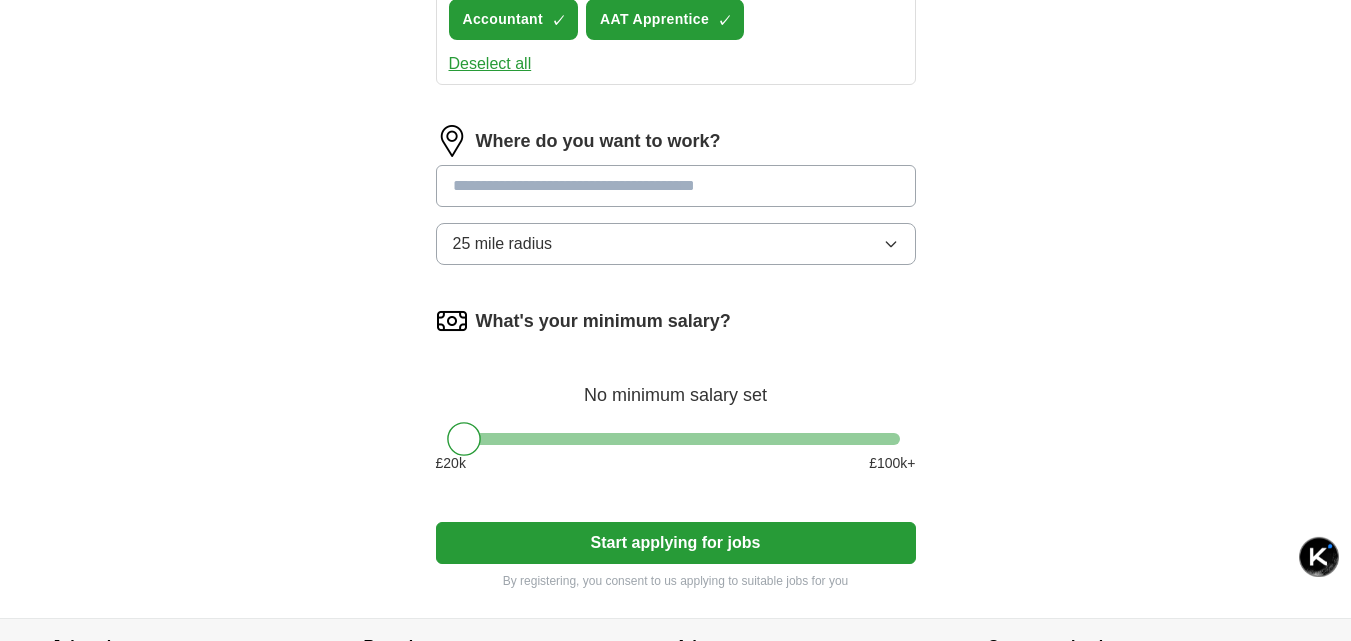 click at bounding box center [676, 186] 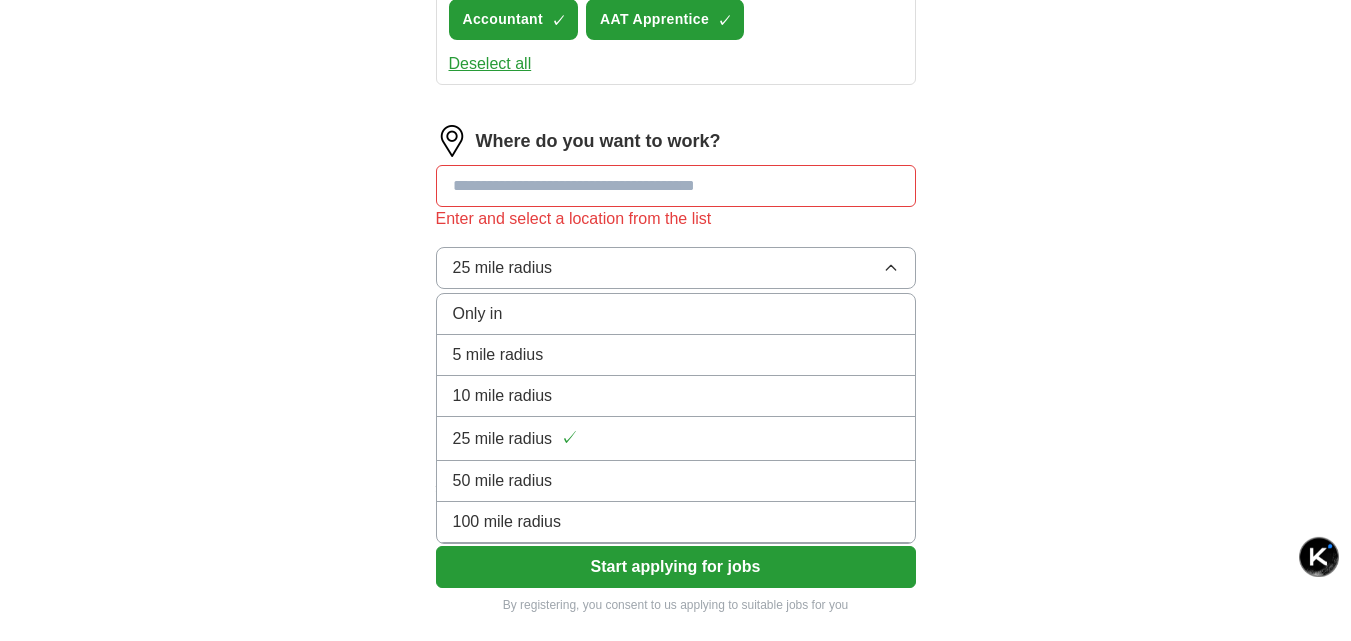 click at bounding box center (676, 186) 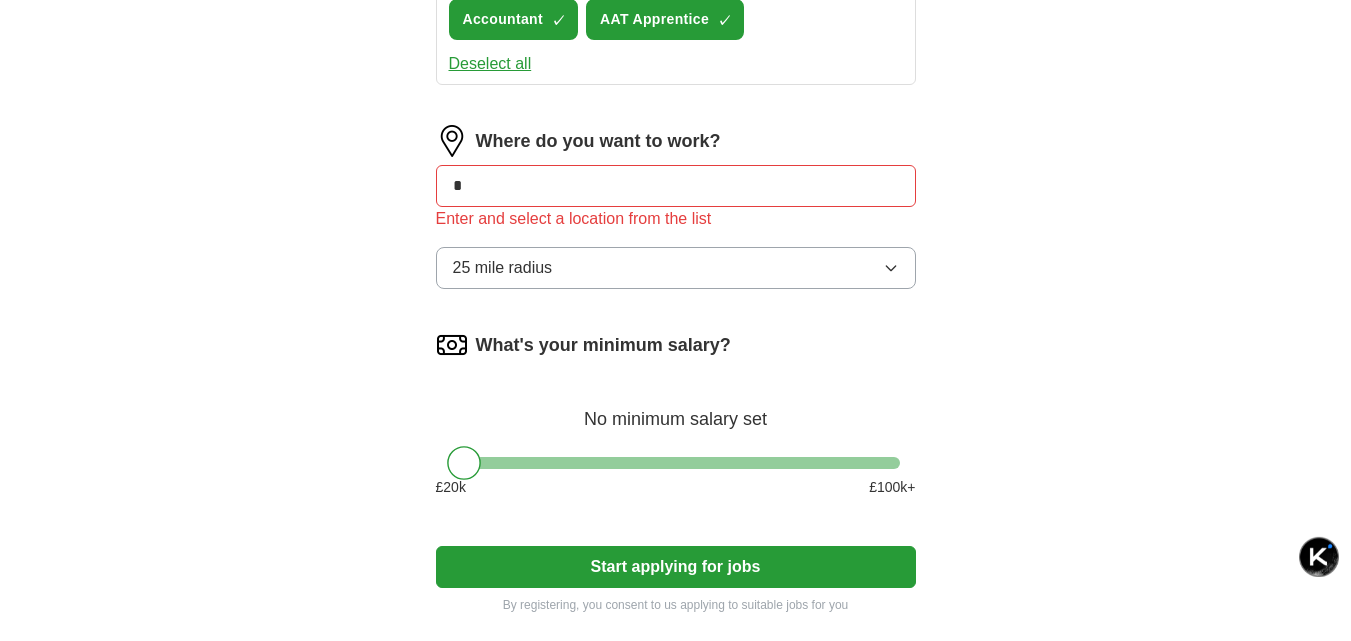 type on "*" 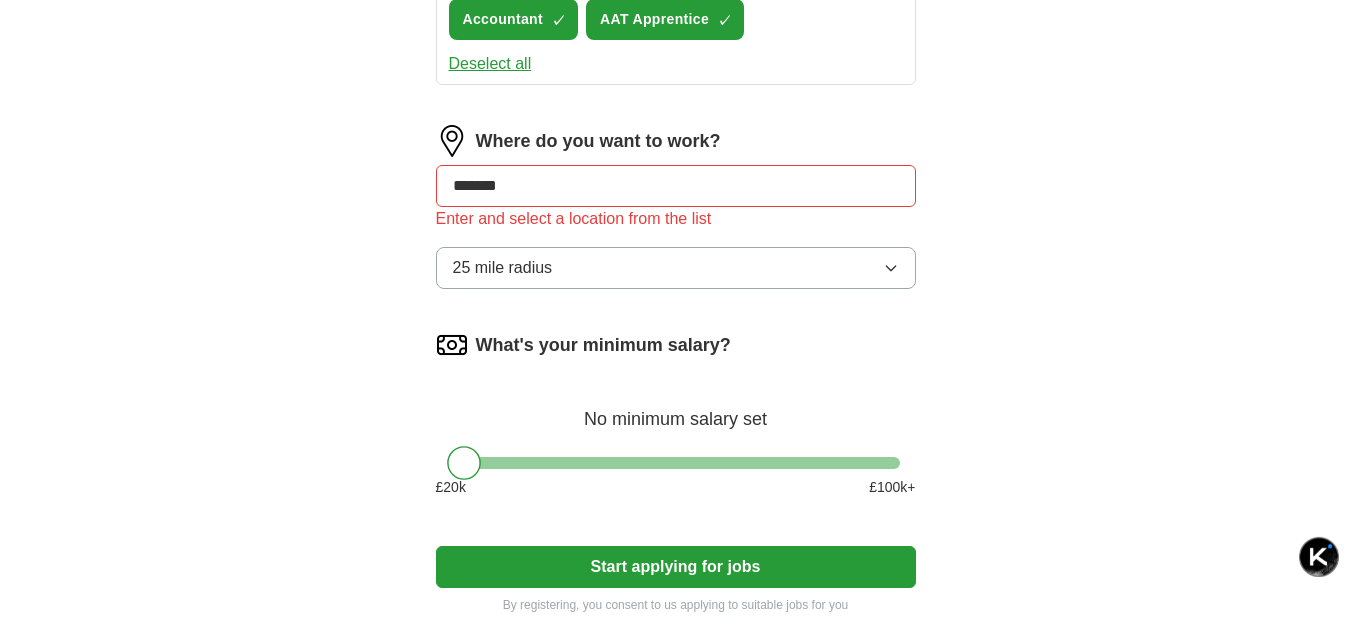 click on "25 mile radius" at bounding box center [676, 268] 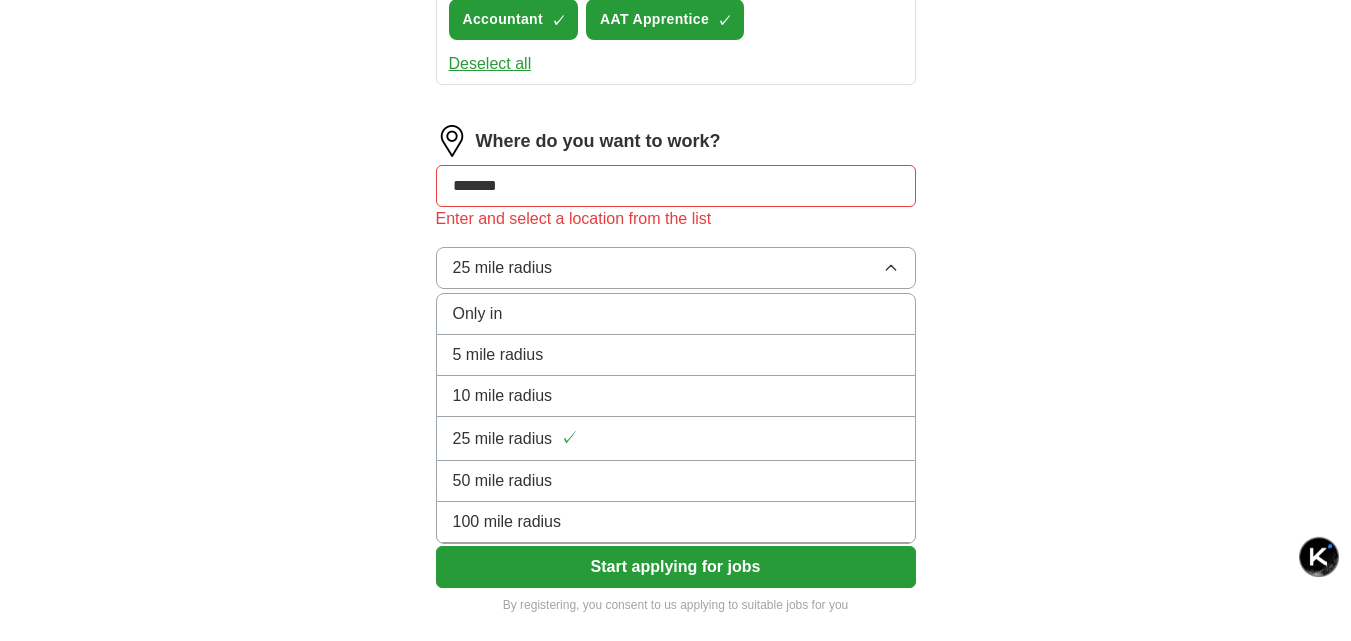 click on "10 mile radius" at bounding box center [676, 396] 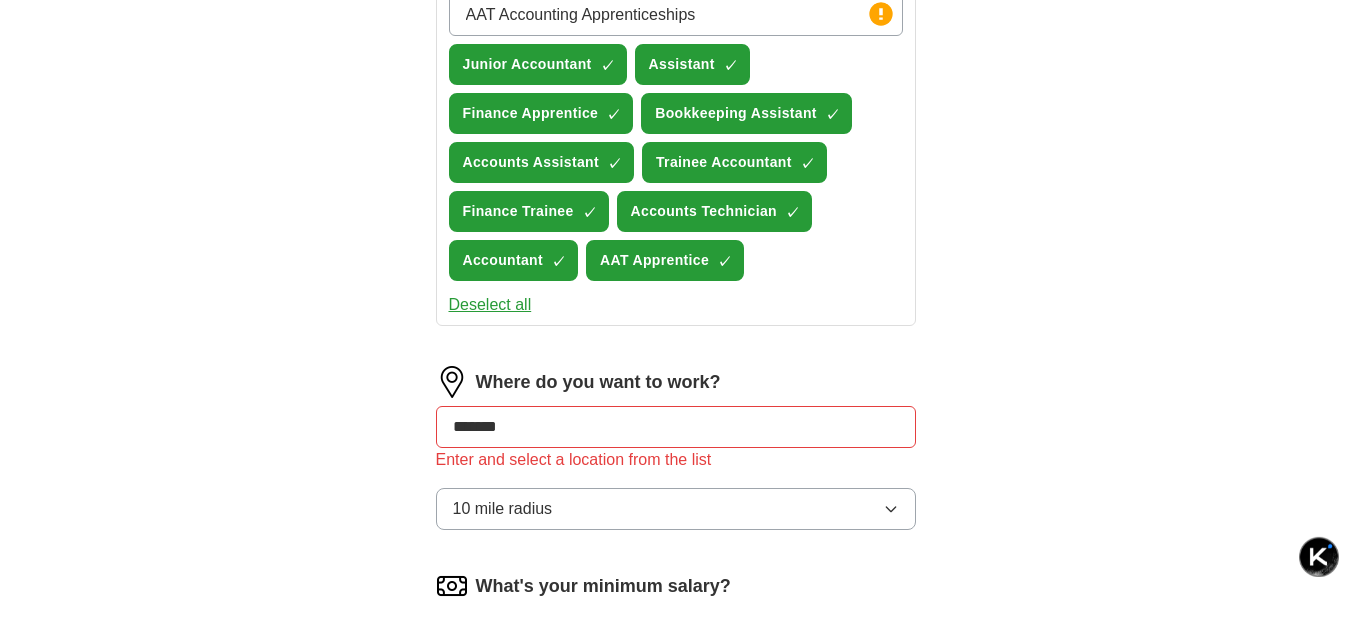 scroll, scrollTop: 800, scrollLeft: 0, axis: vertical 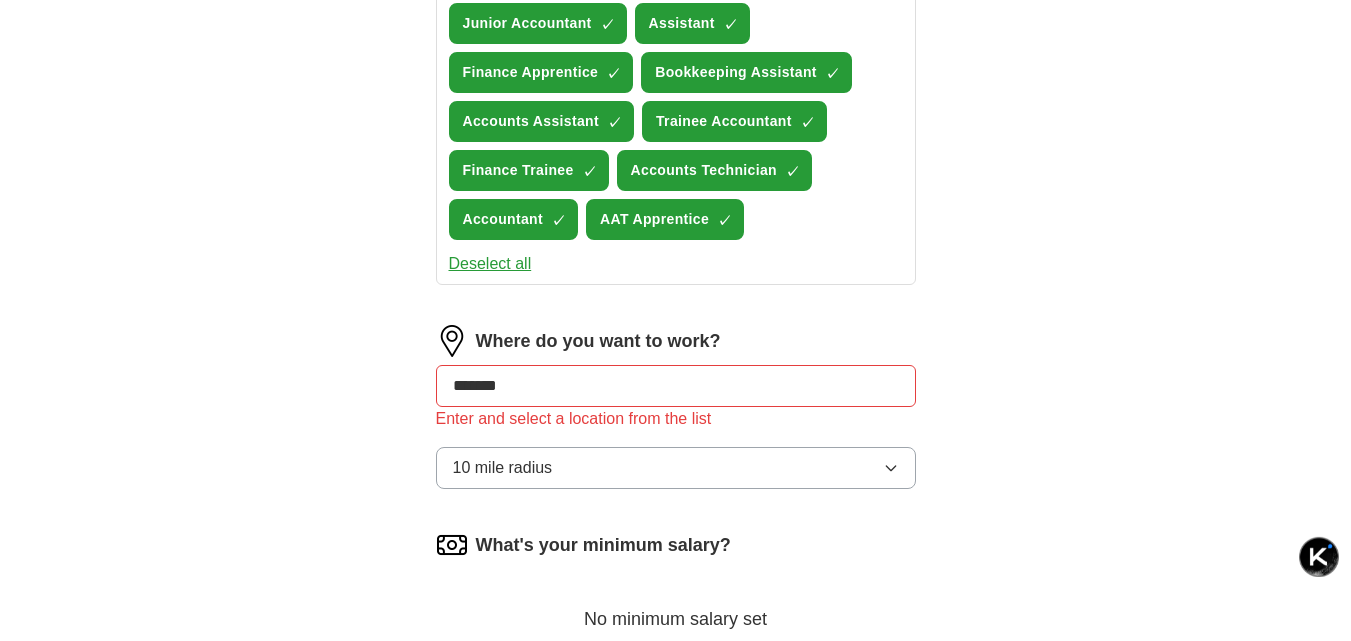 click on "*******" at bounding box center (676, 386) 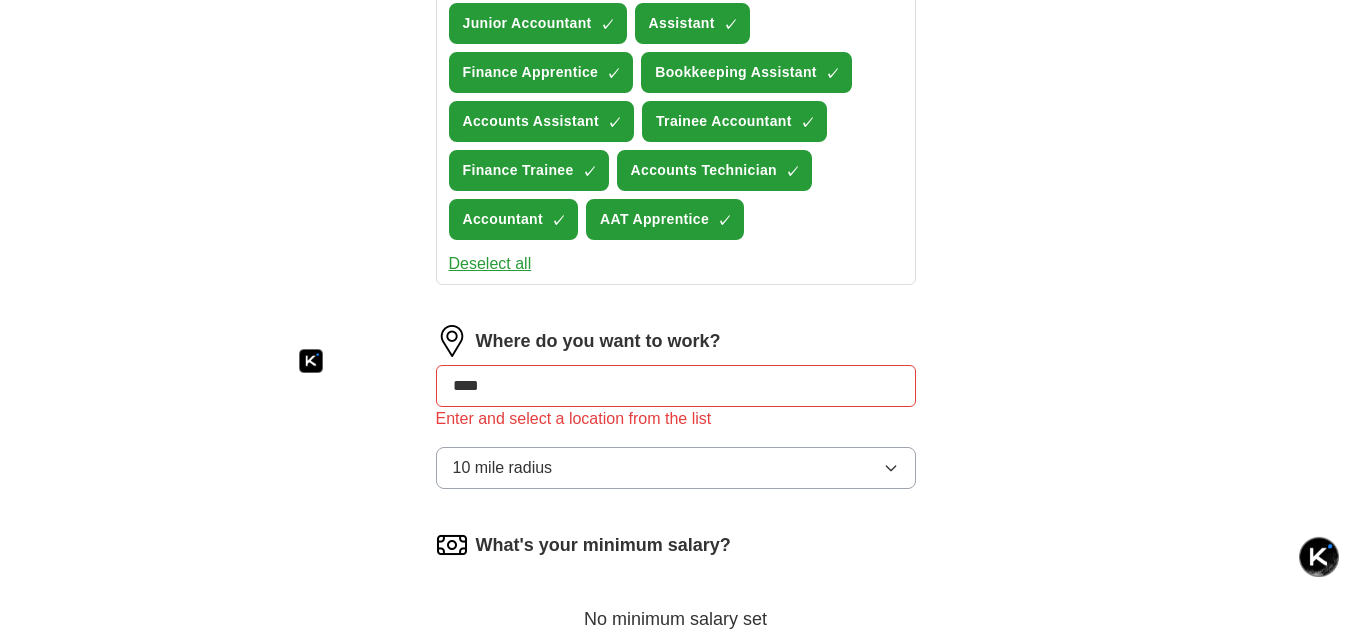type on "*****" 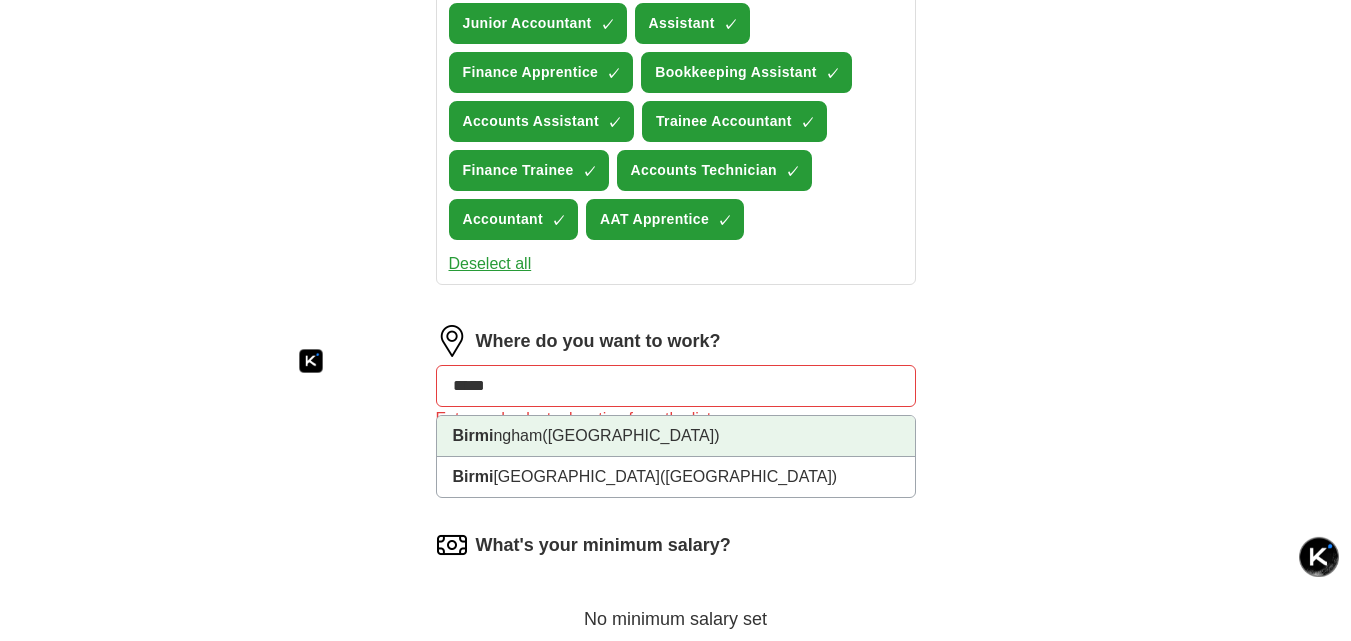 click on "([GEOGRAPHIC_DATA])" at bounding box center (630, 435) 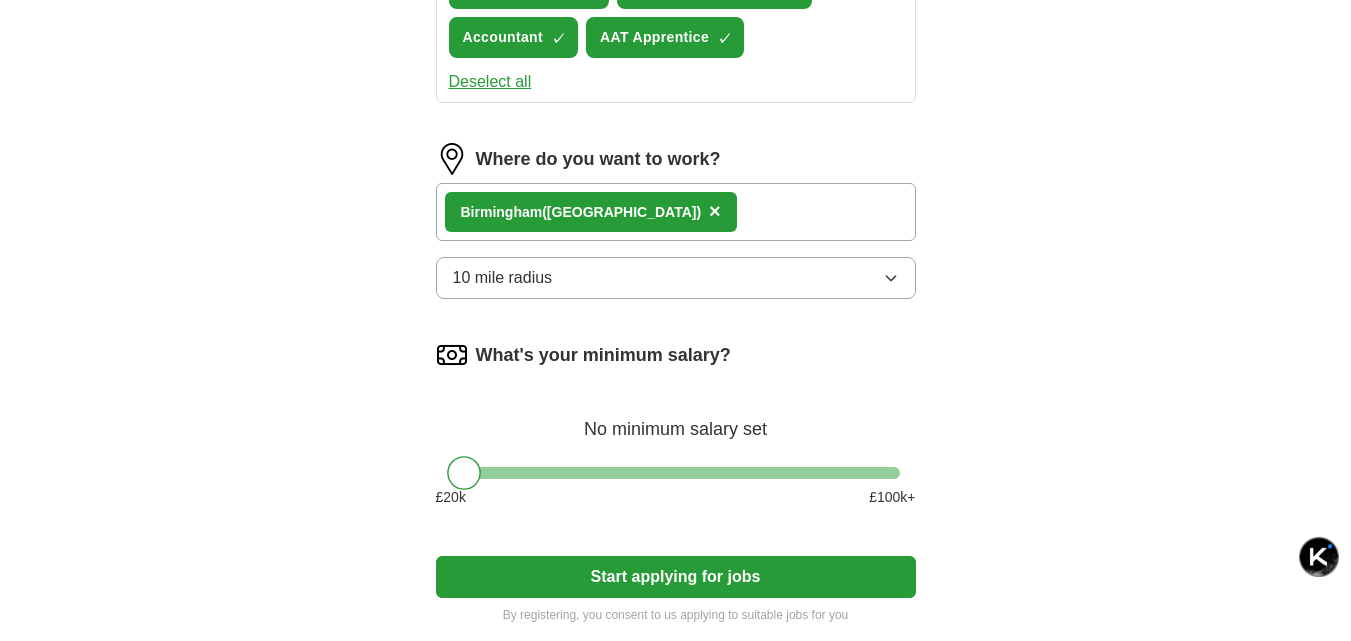 scroll, scrollTop: 1000, scrollLeft: 0, axis: vertical 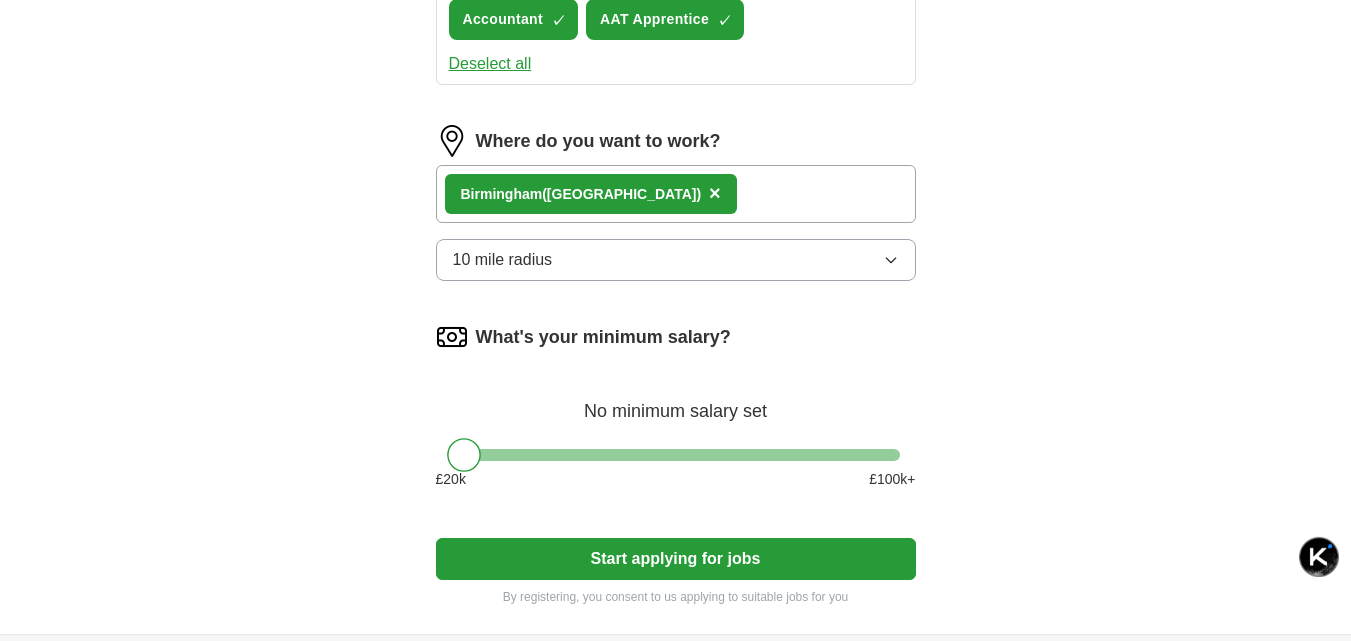 click on "Start applying for jobs" at bounding box center (676, 559) 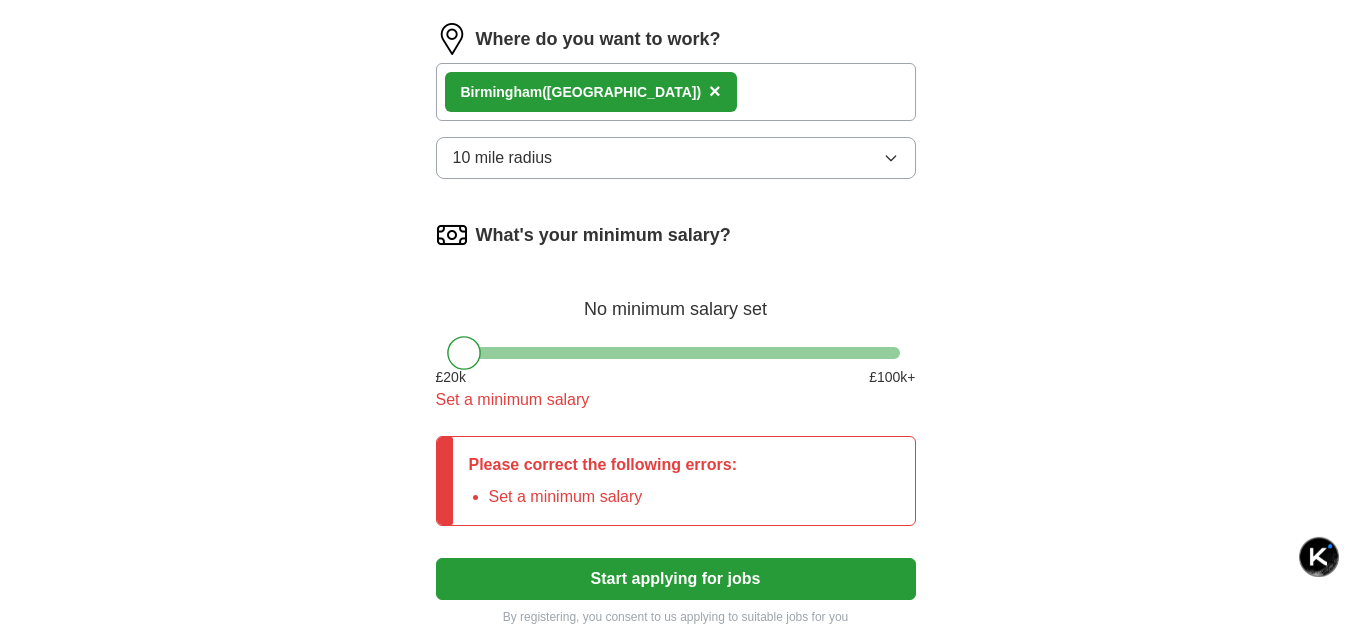 scroll, scrollTop: 1000, scrollLeft: 0, axis: vertical 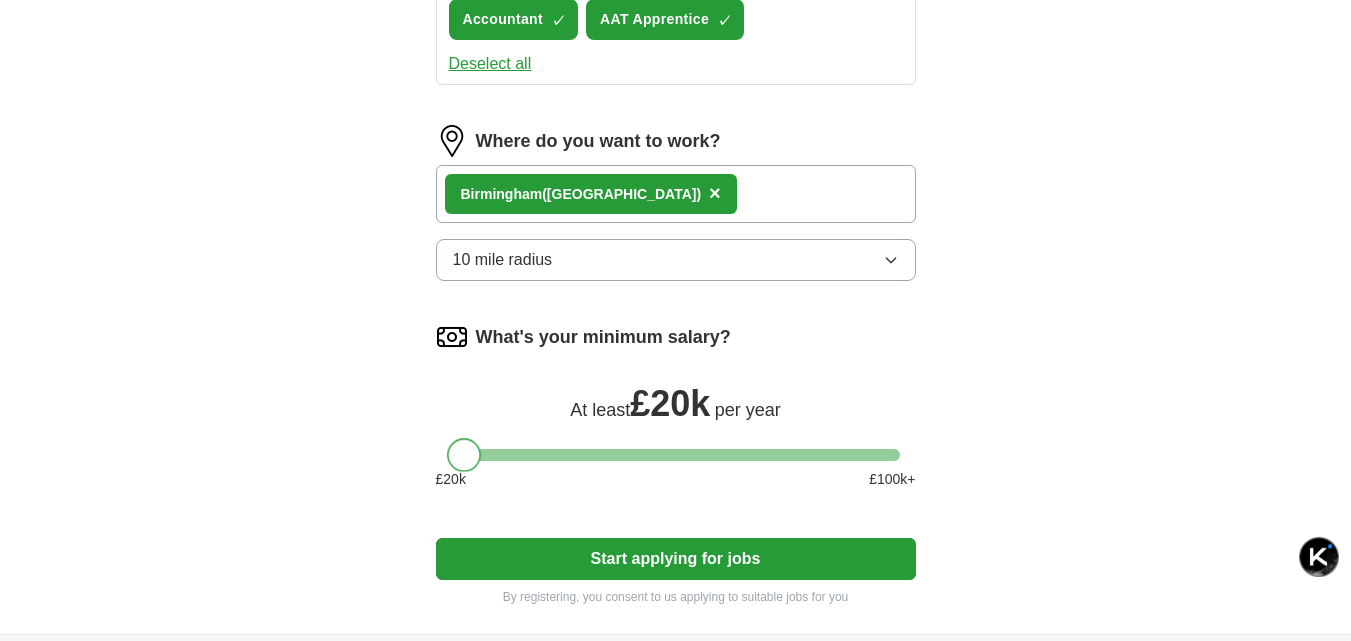 drag, startPoint x: 465, startPoint y: 451, endPoint x: 405, endPoint y: 467, distance: 62.0967 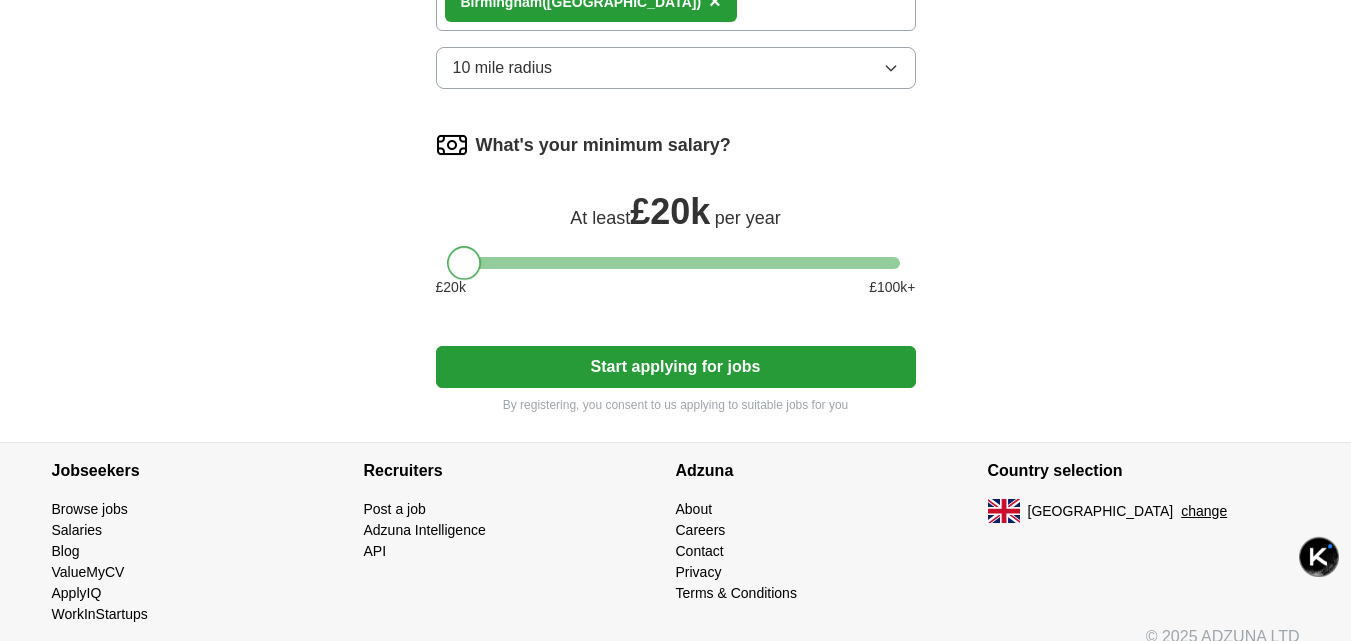 scroll, scrollTop: 1200, scrollLeft: 0, axis: vertical 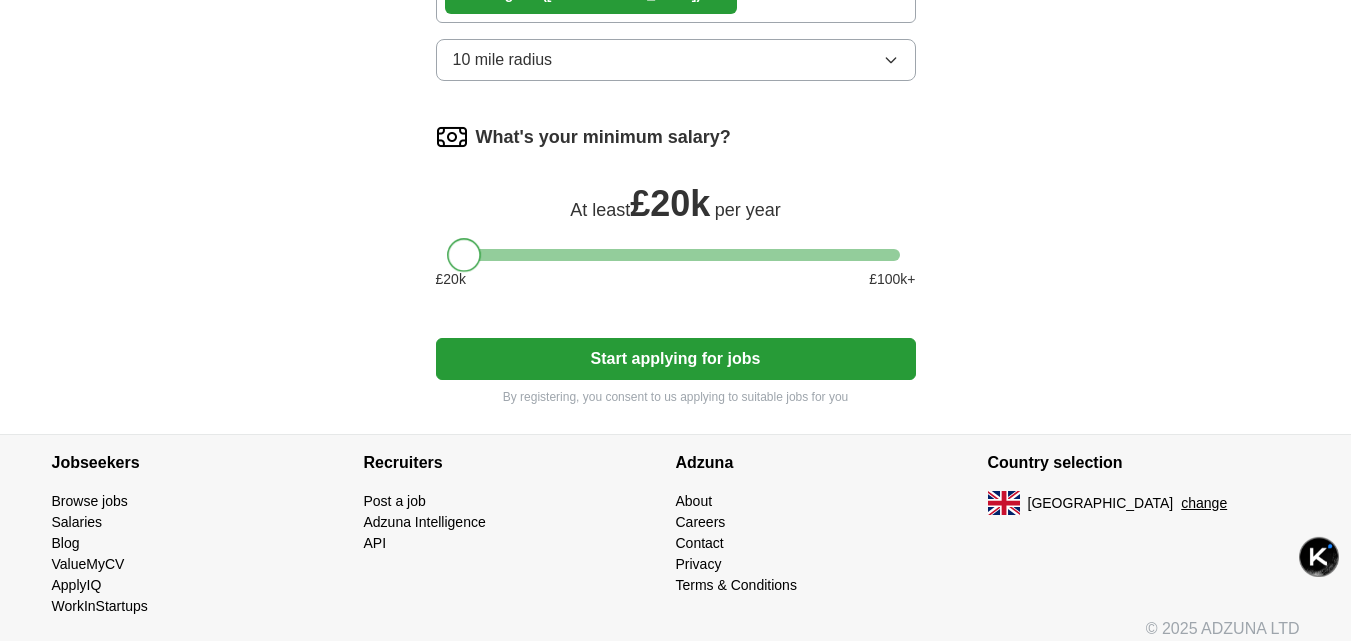 click on "Start applying for jobs" at bounding box center [676, 359] 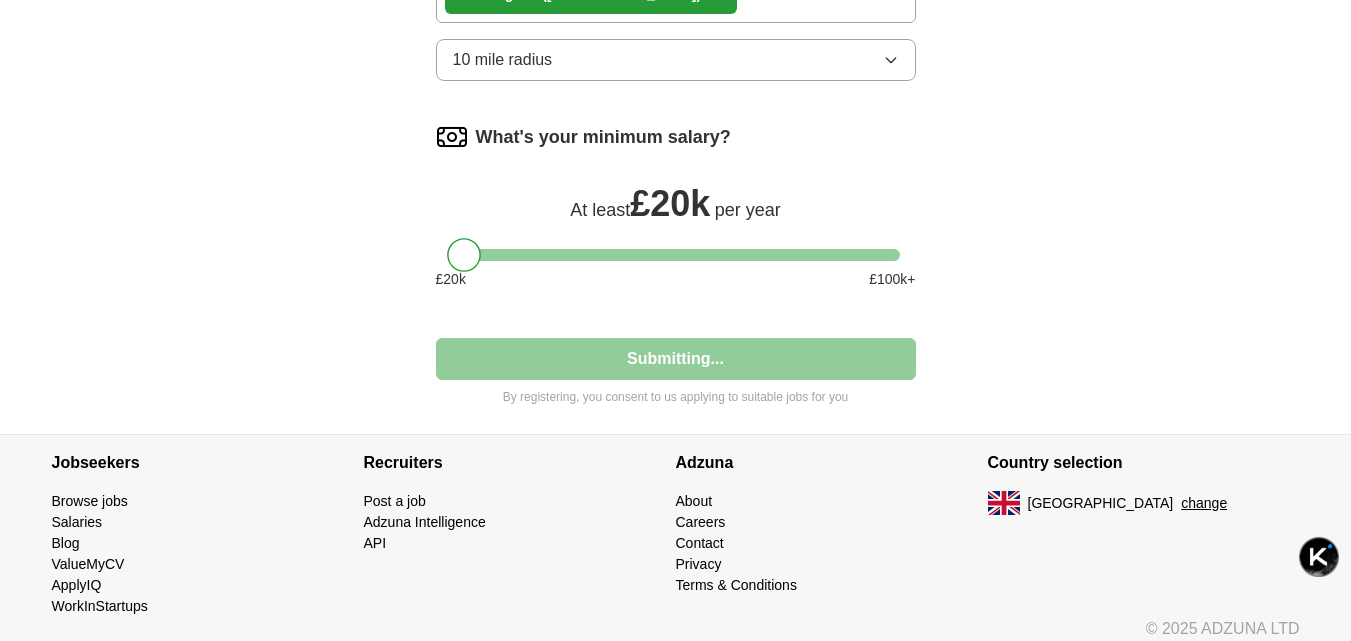 select on "**" 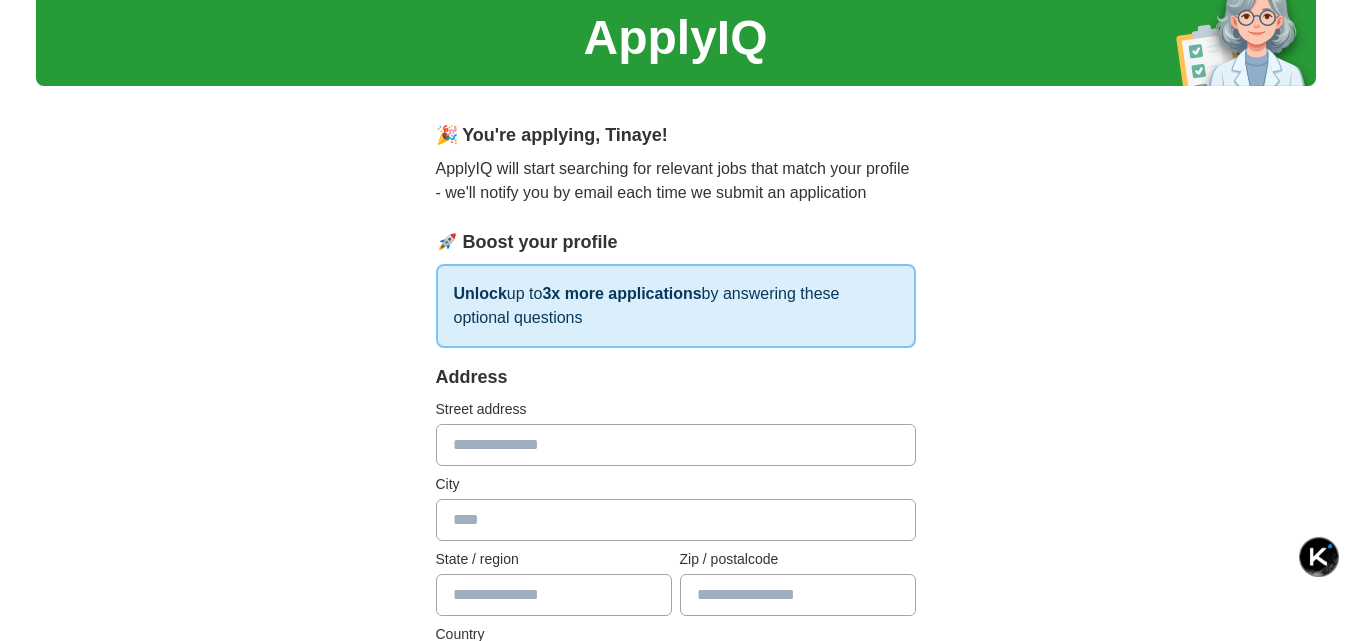 scroll, scrollTop: 200, scrollLeft: 0, axis: vertical 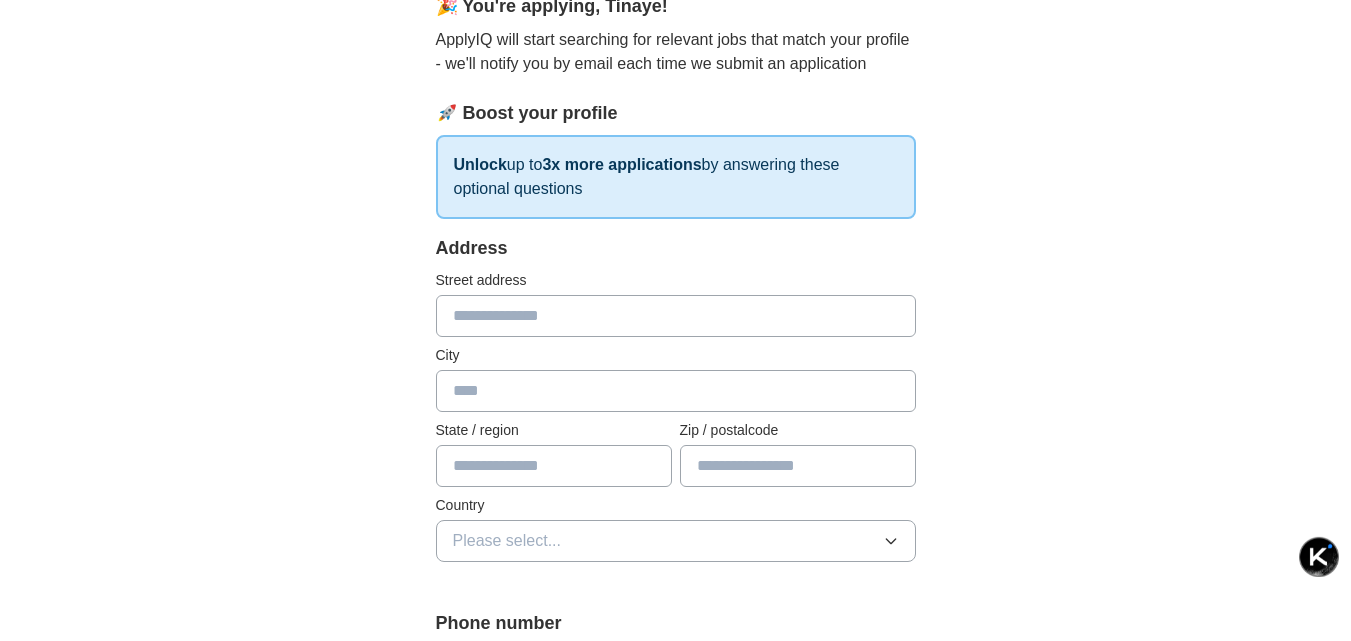 click at bounding box center [676, 316] 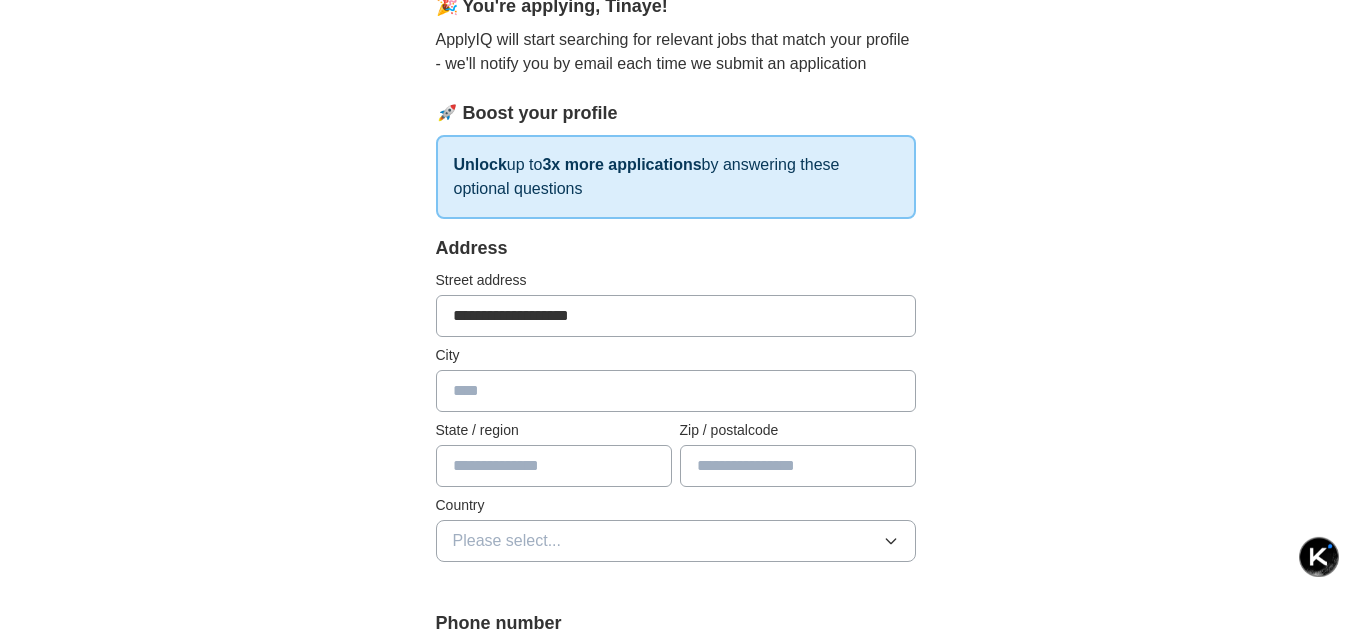 type on "**********" 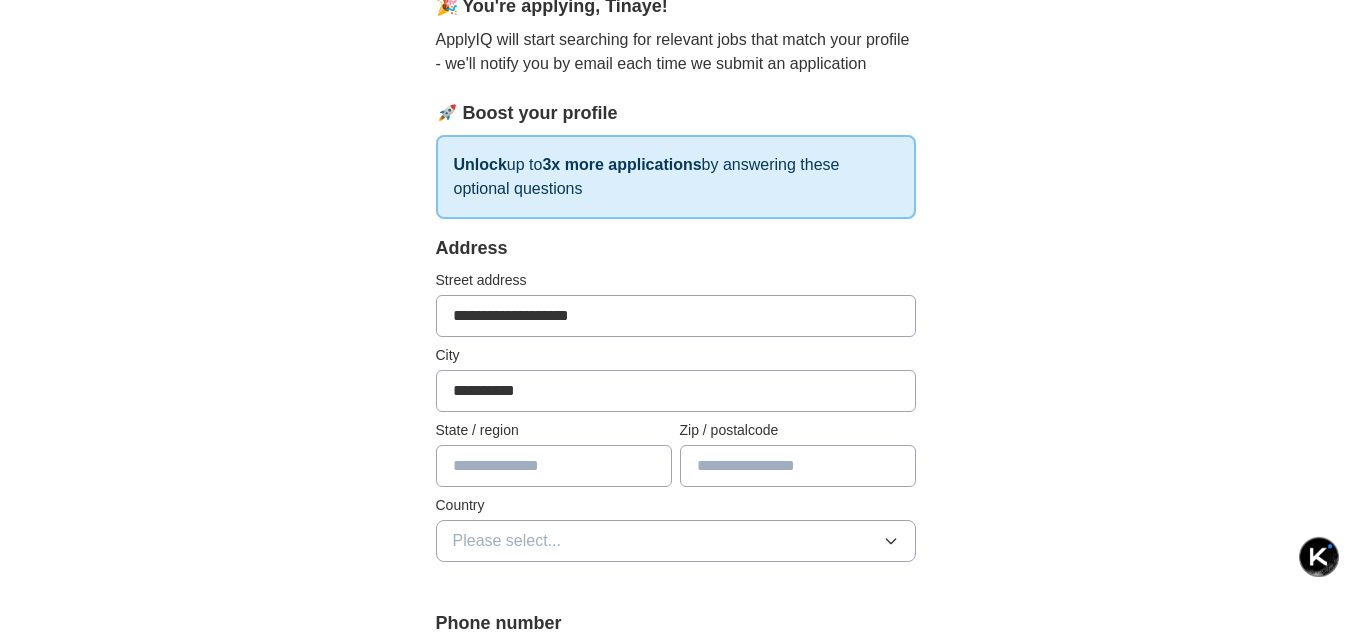 type on "**********" 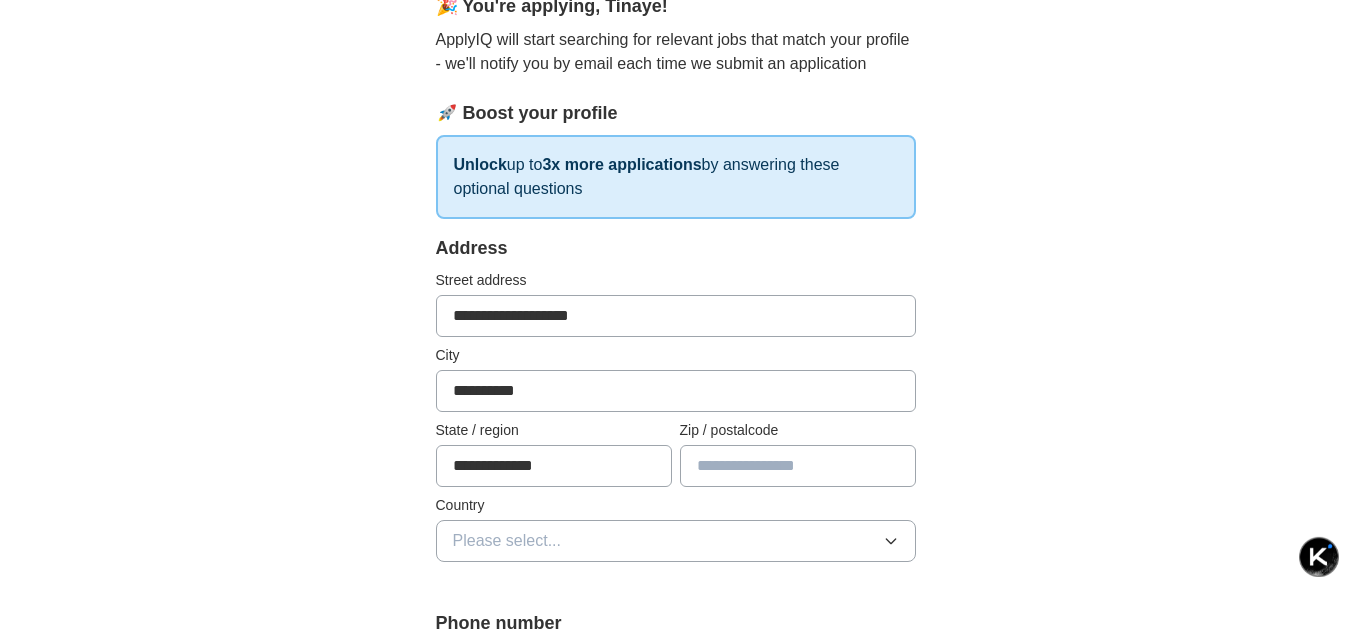 type on "******" 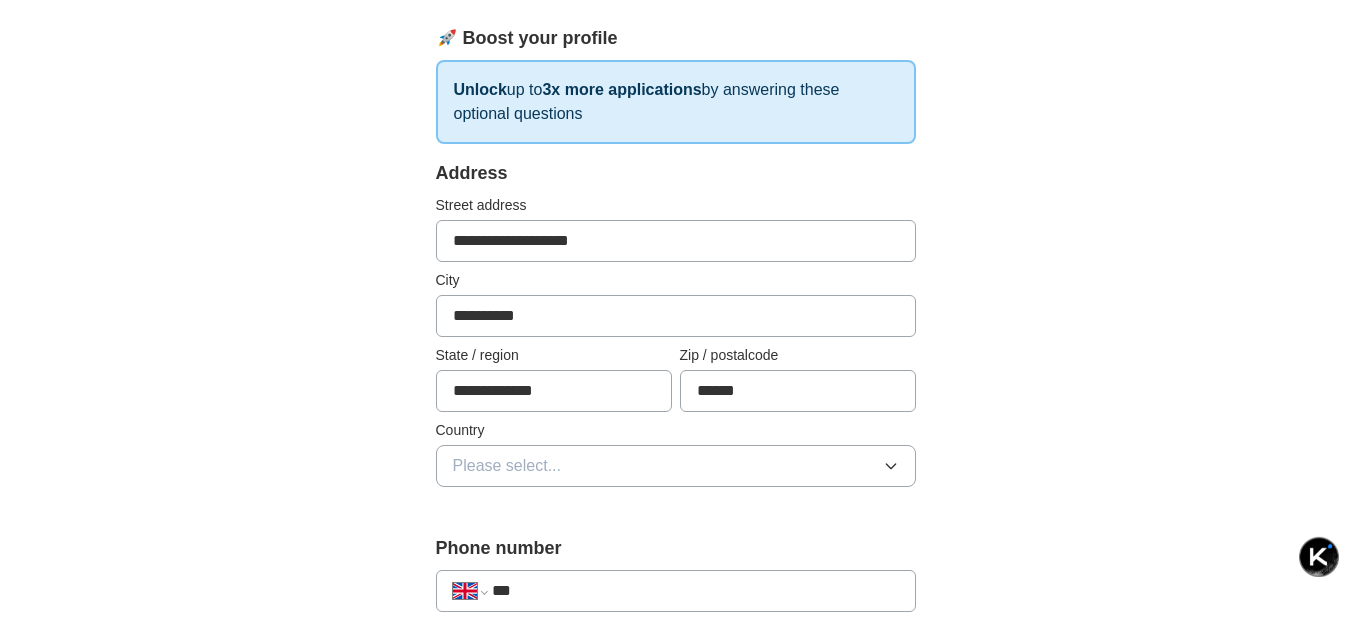 scroll, scrollTop: 400, scrollLeft: 0, axis: vertical 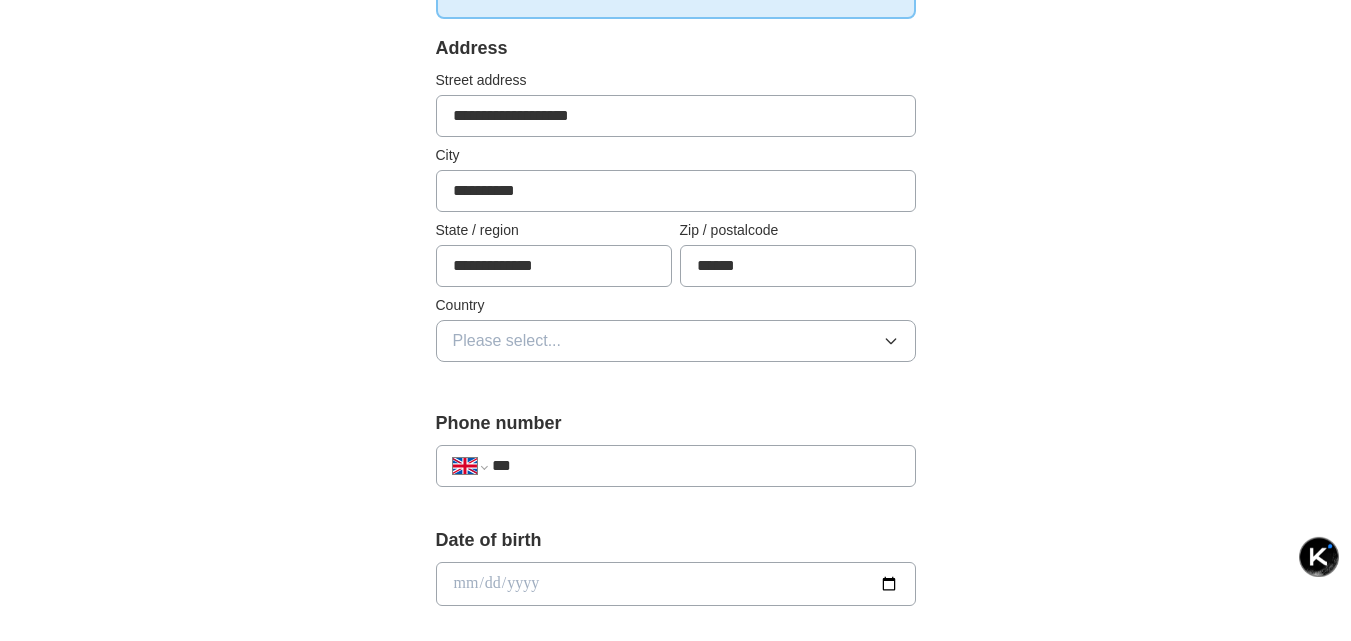 click on "Please select..." at bounding box center (676, 341) 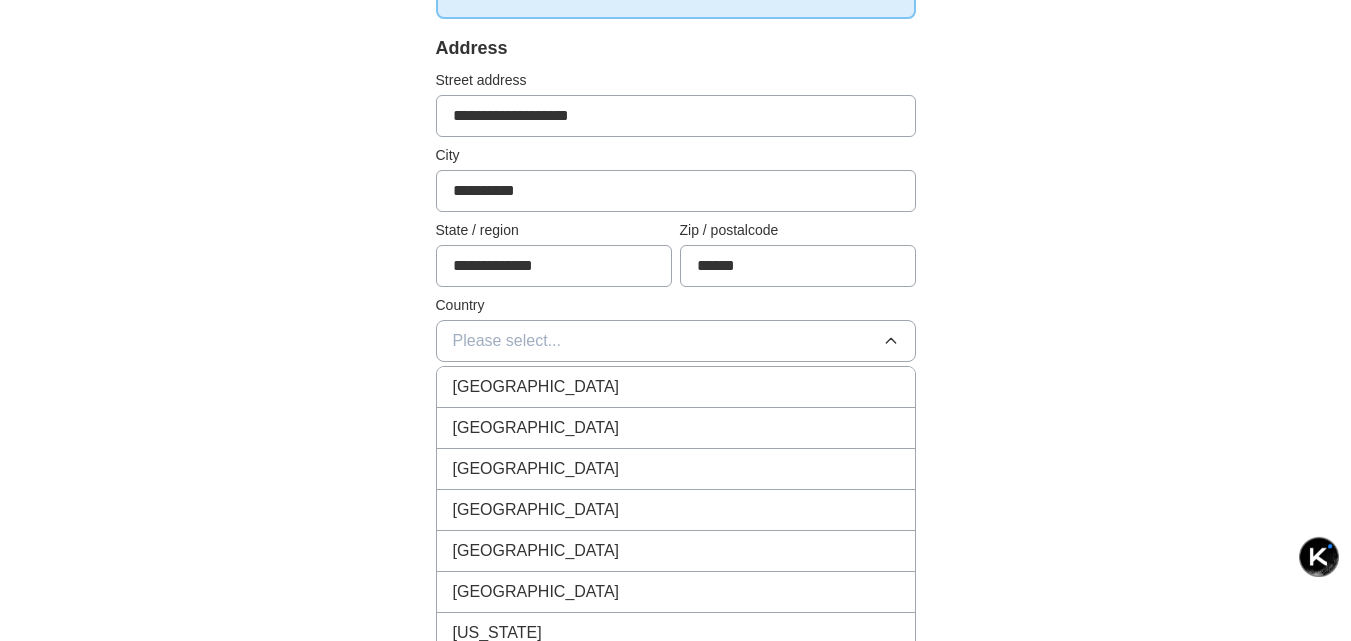 click on "[GEOGRAPHIC_DATA]" at bounding box center (676, 387) 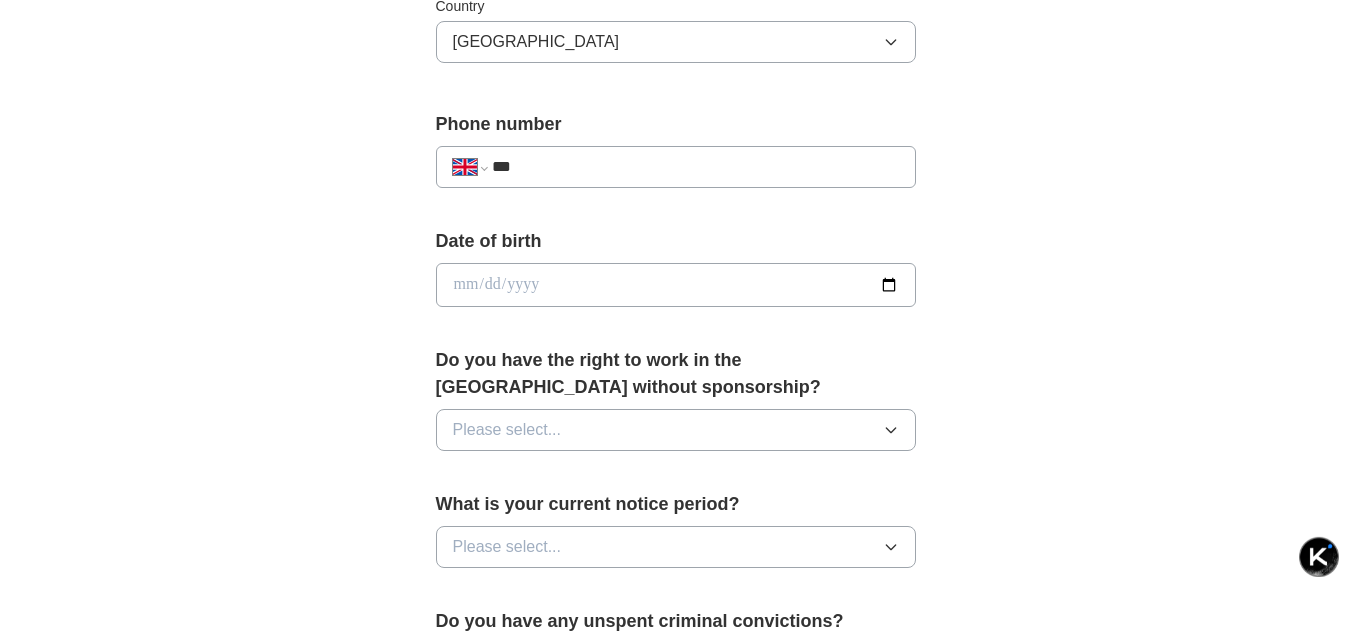 scroll, scrollTop: 700, scrollLeft: 0, axis: vertical 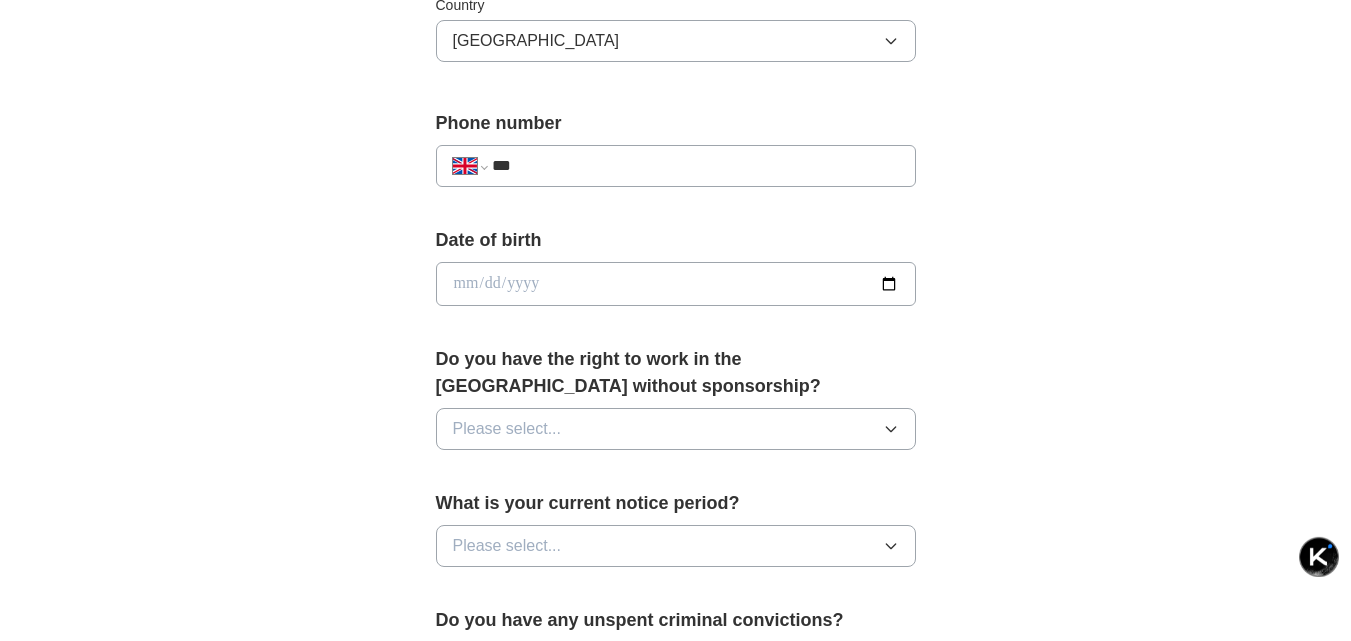 click at bounding box center [676, 284] 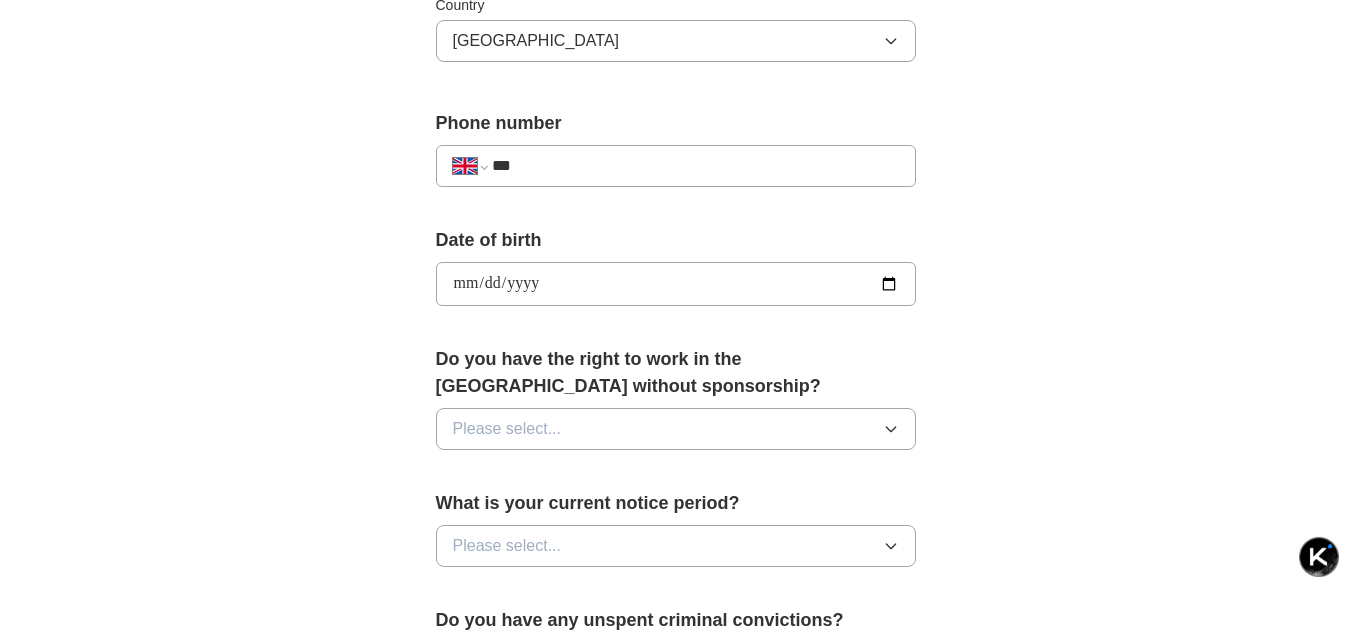 type on "**********" 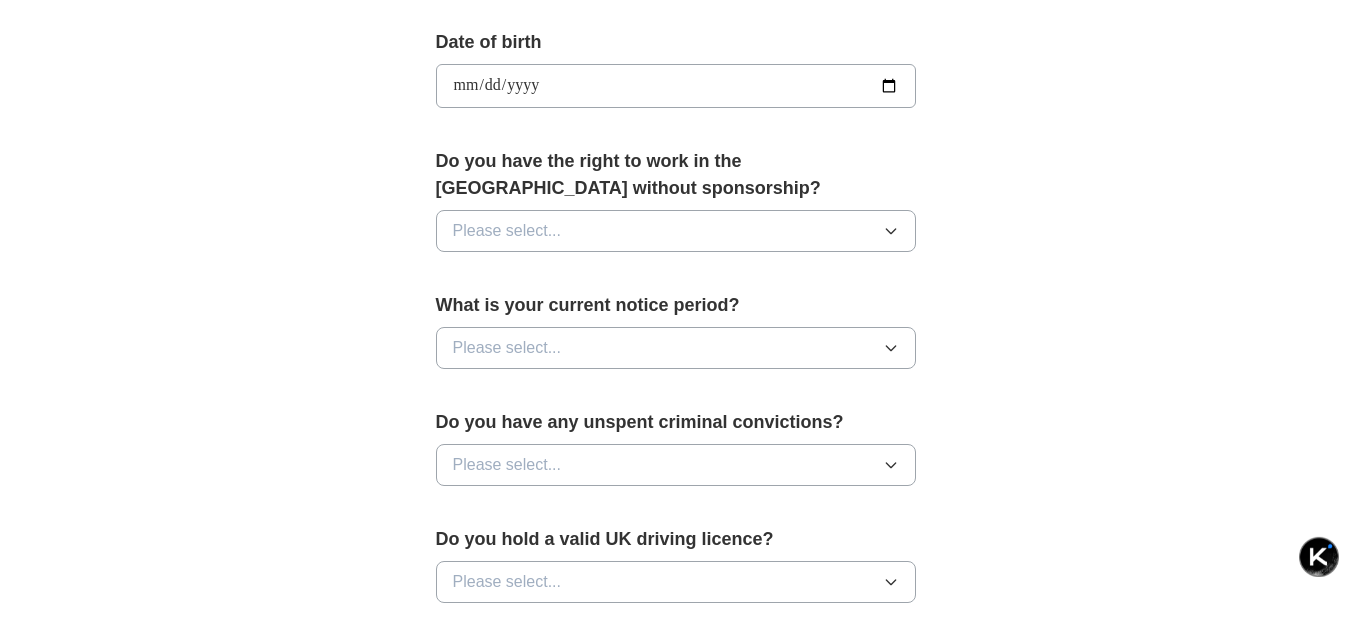 scroll, scrollTop: 900, scrollLeft: 0, axis: vertical 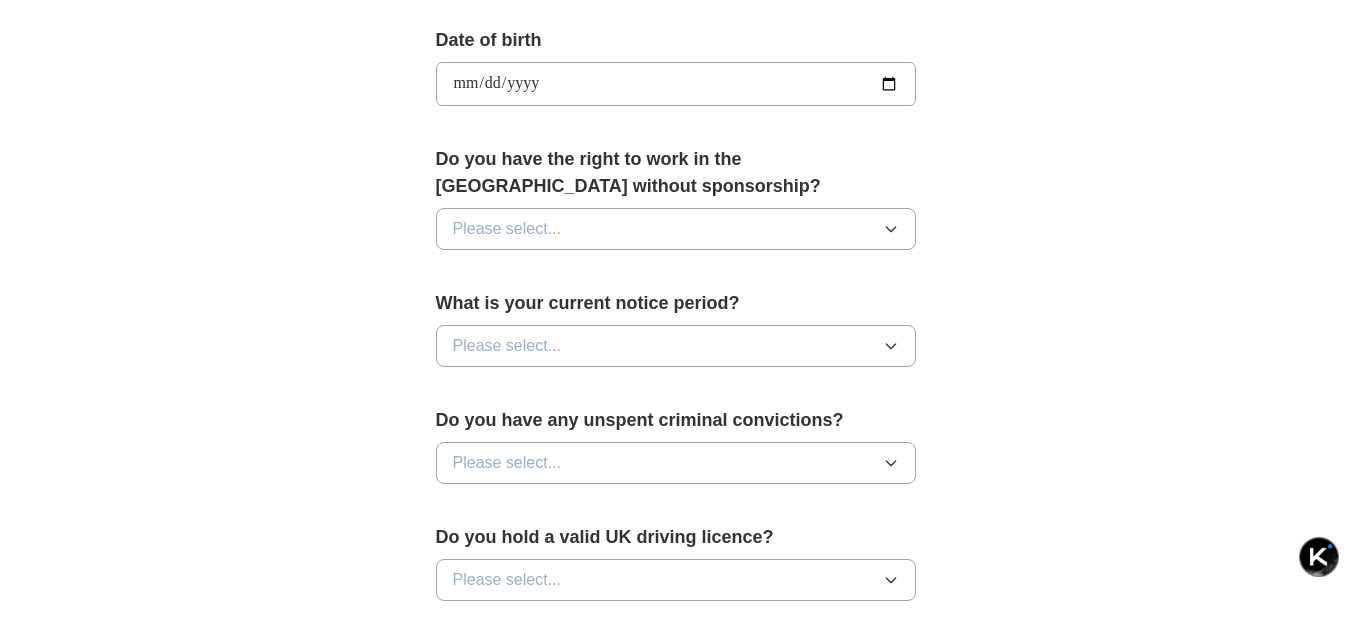 click on "Please select..." at bounding box center [676, 229] 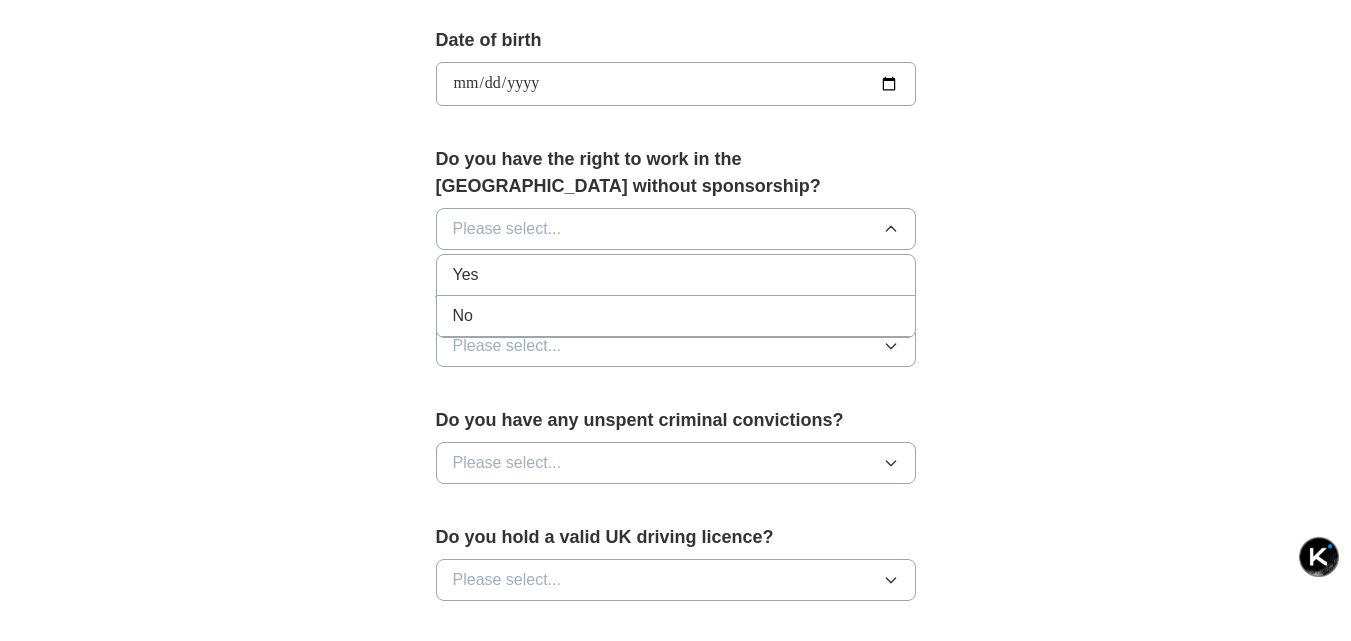 click on "Yes" at bounding box center (676, 275) 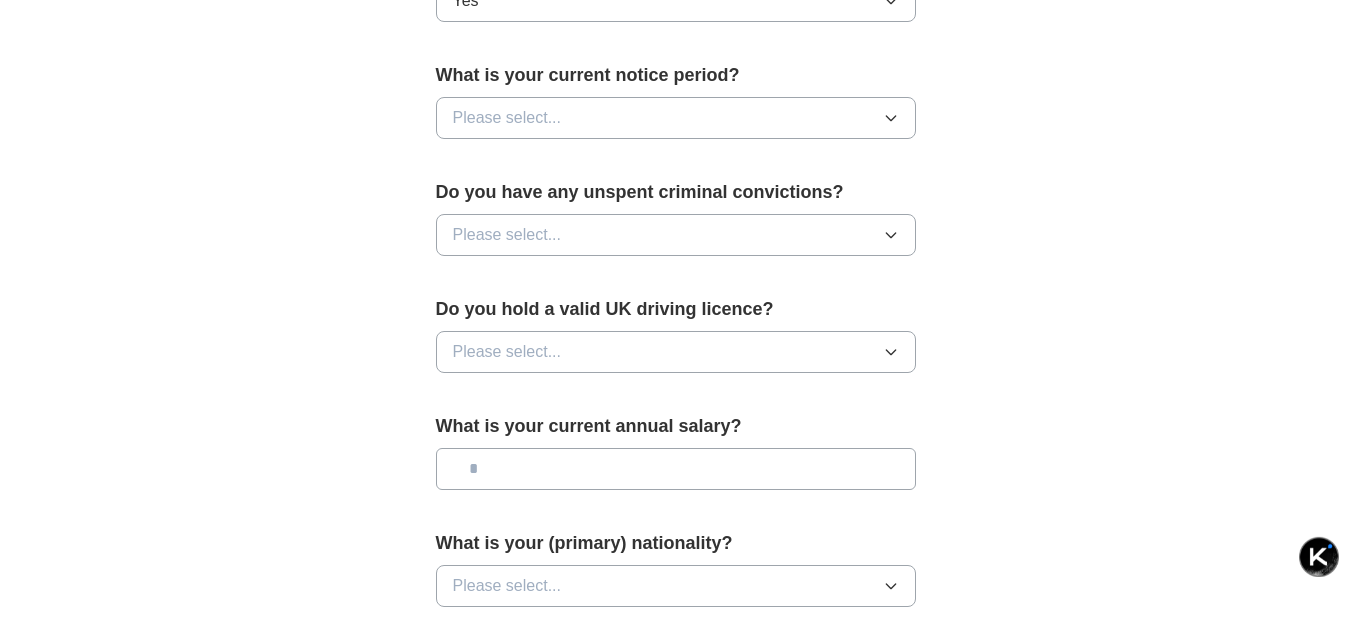 scroll, scrollTop: 1200, scrollLeft: 0, axis: vertical 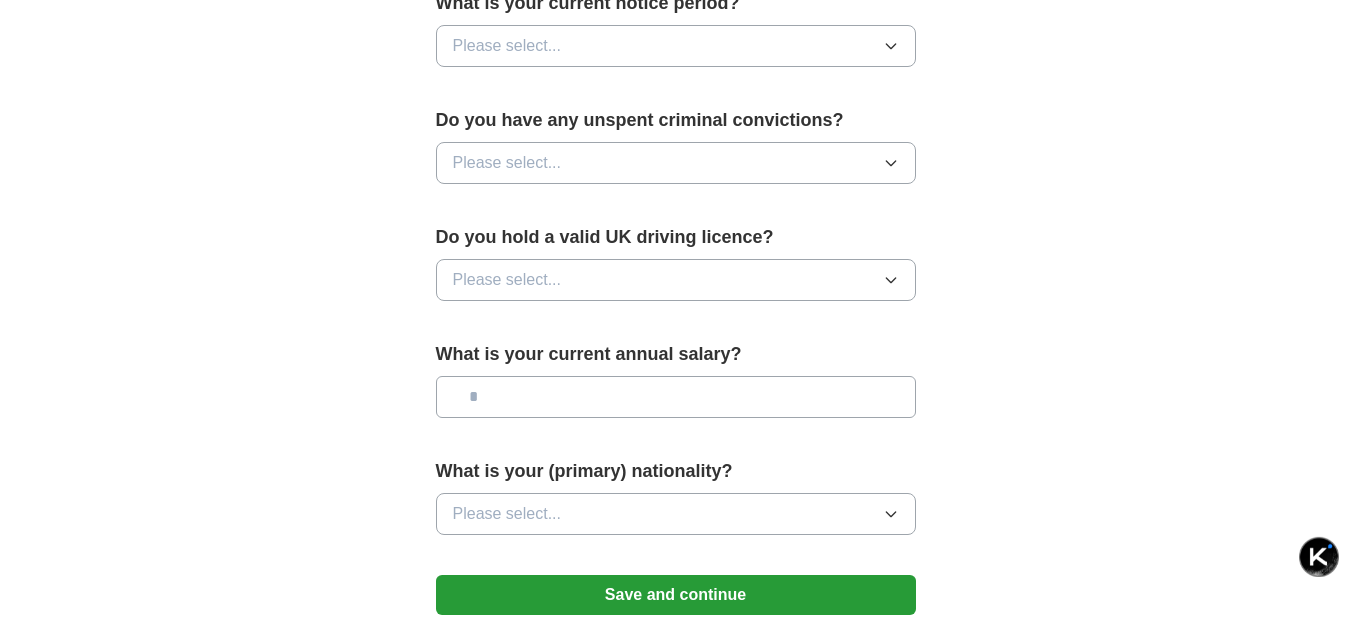 click on "Do you have any unspent criminal convictions? Please select..." at bounding box center [676, 153] 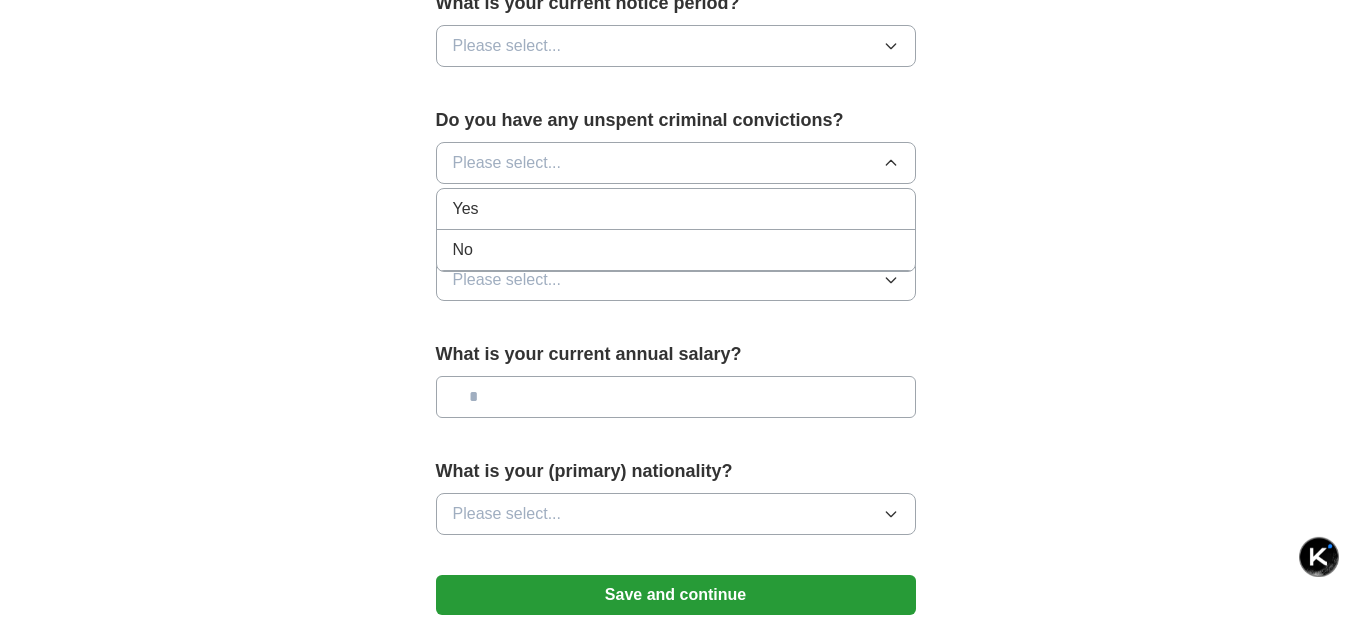 click on "No" at bounding box center [676, 250] 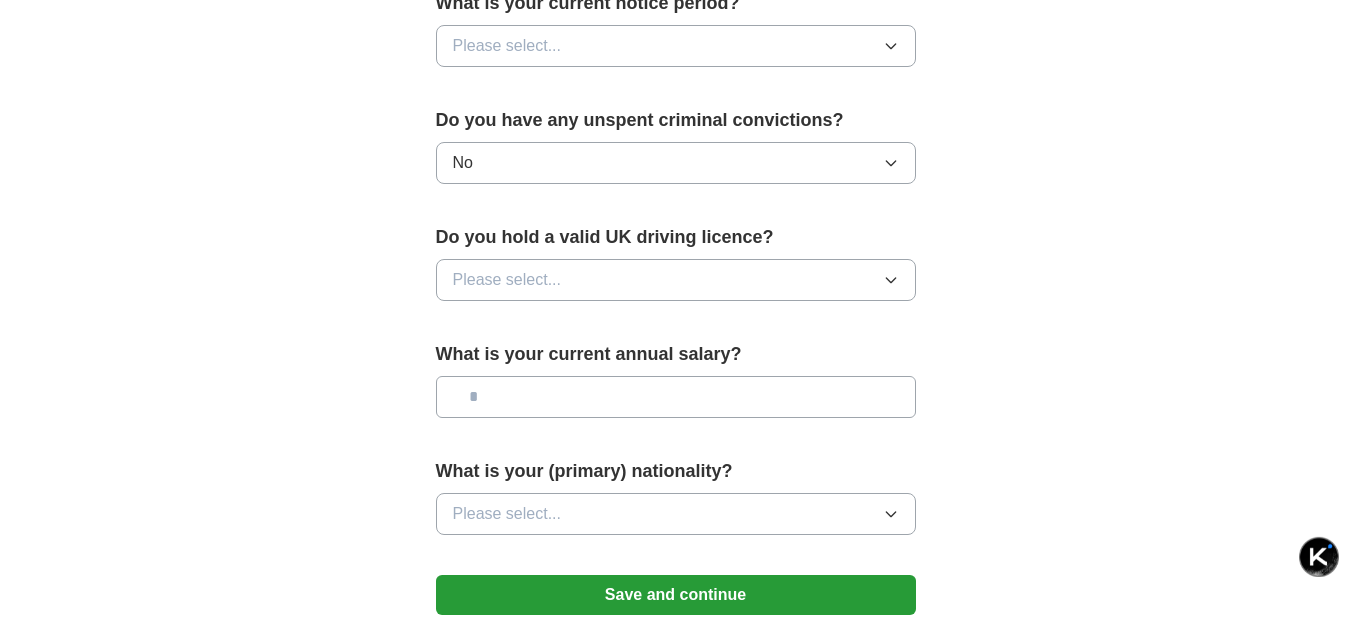click on "Please select..." at bounding box center [676, 280] 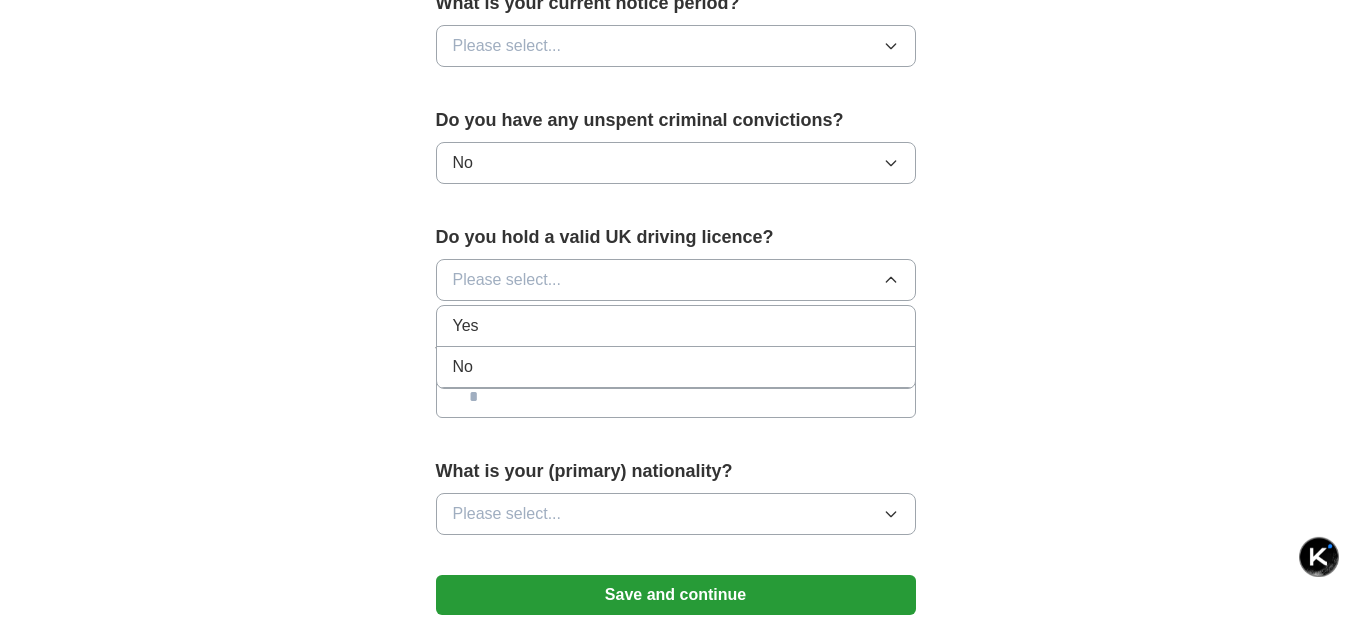 click on "No" at bounding box center [676, 367] 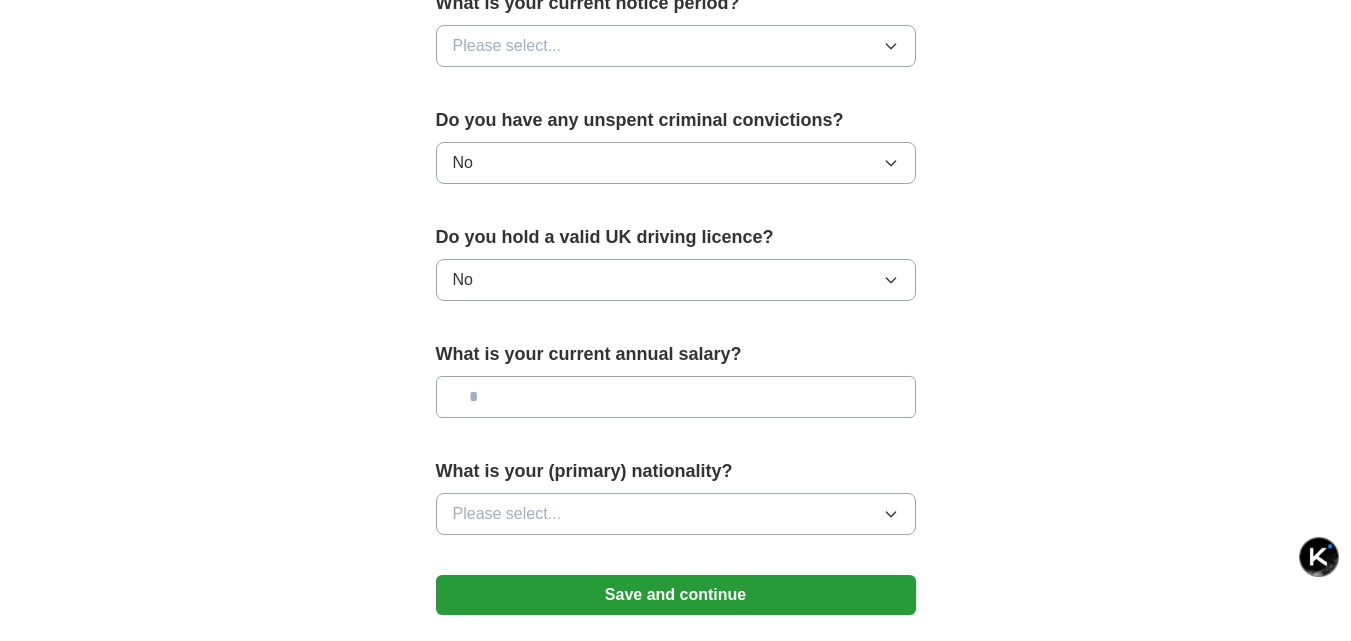 click at bounding box center [676, 397] 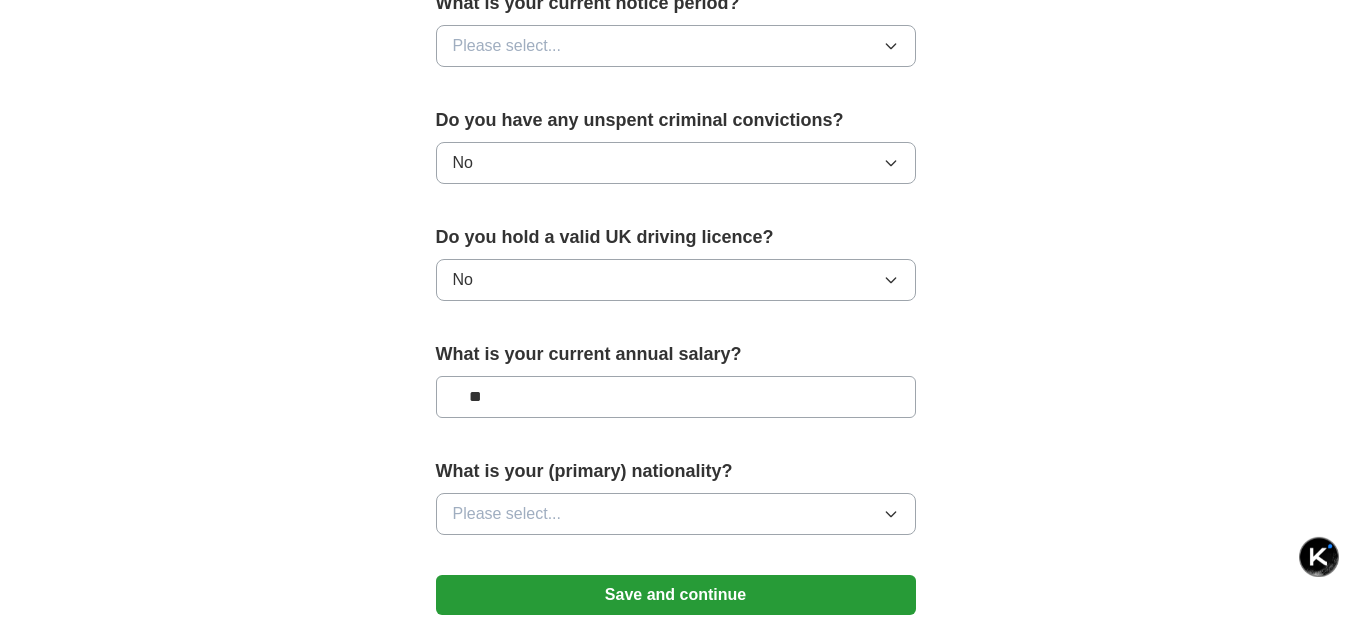 type on "**" 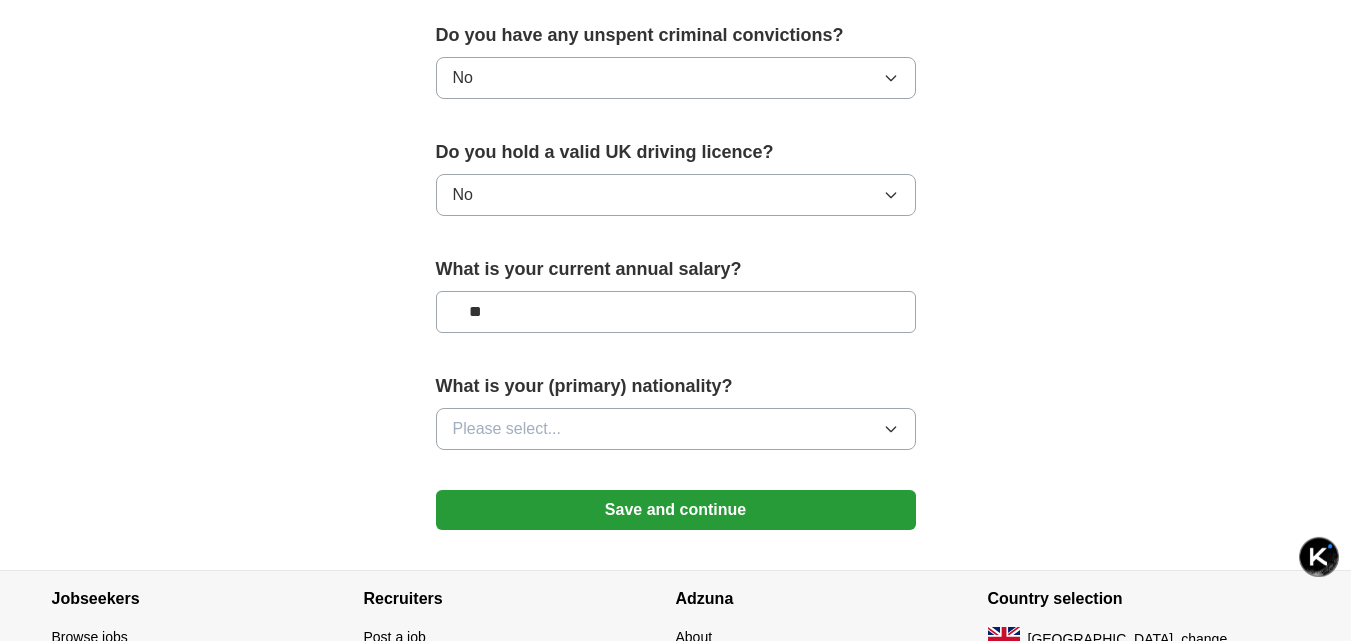 scroll, scrollTop: 1400, scrollLeft: 0, axis: vertical 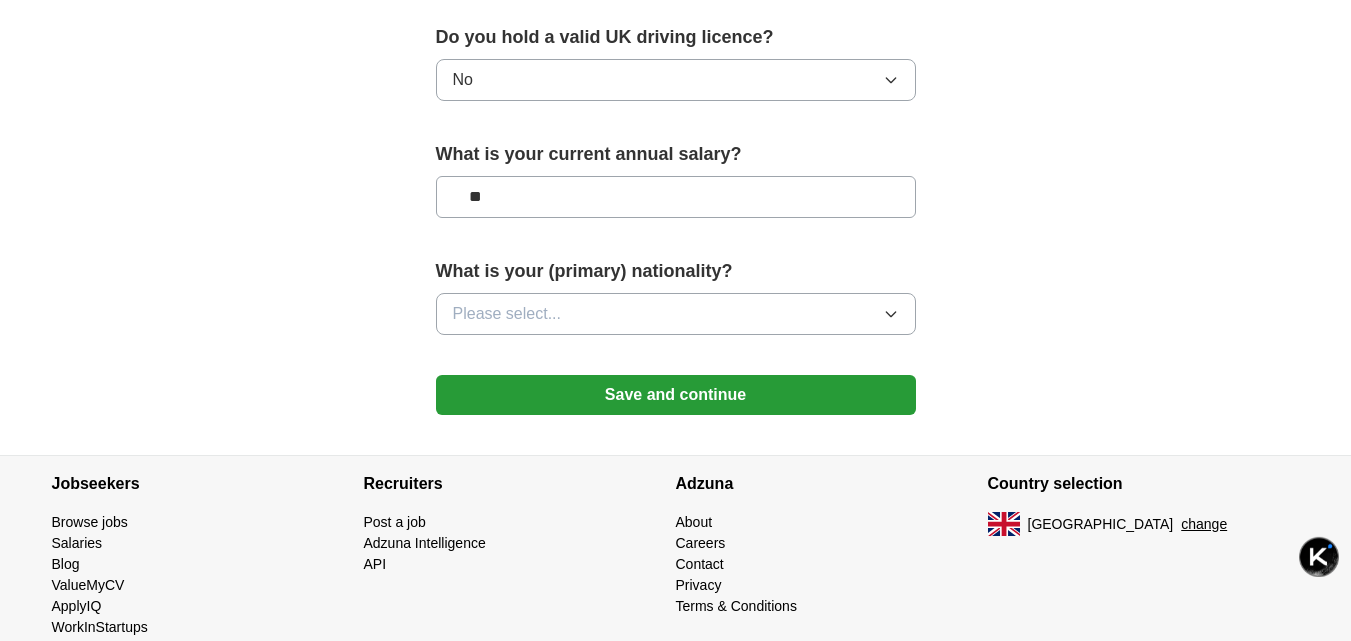 click on "Please select..." at bounding box center (676, 314) 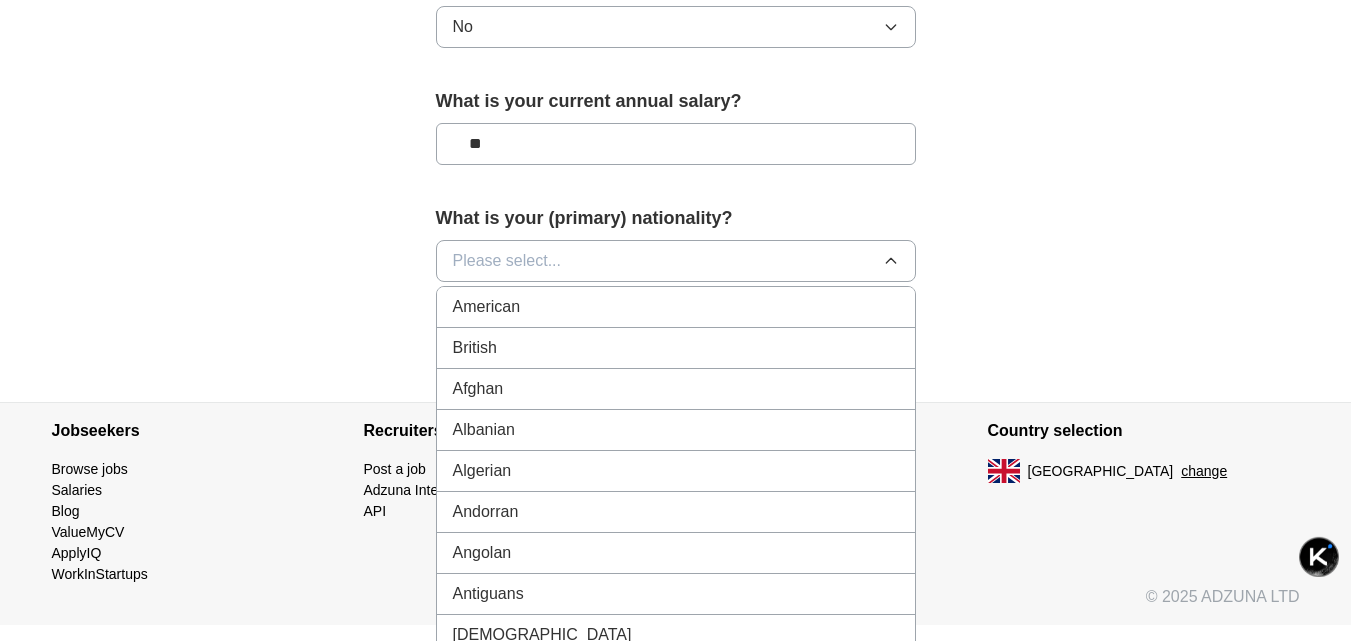 scroll, scrollTop: 1498, scrollLeft: 0, axis: vertical 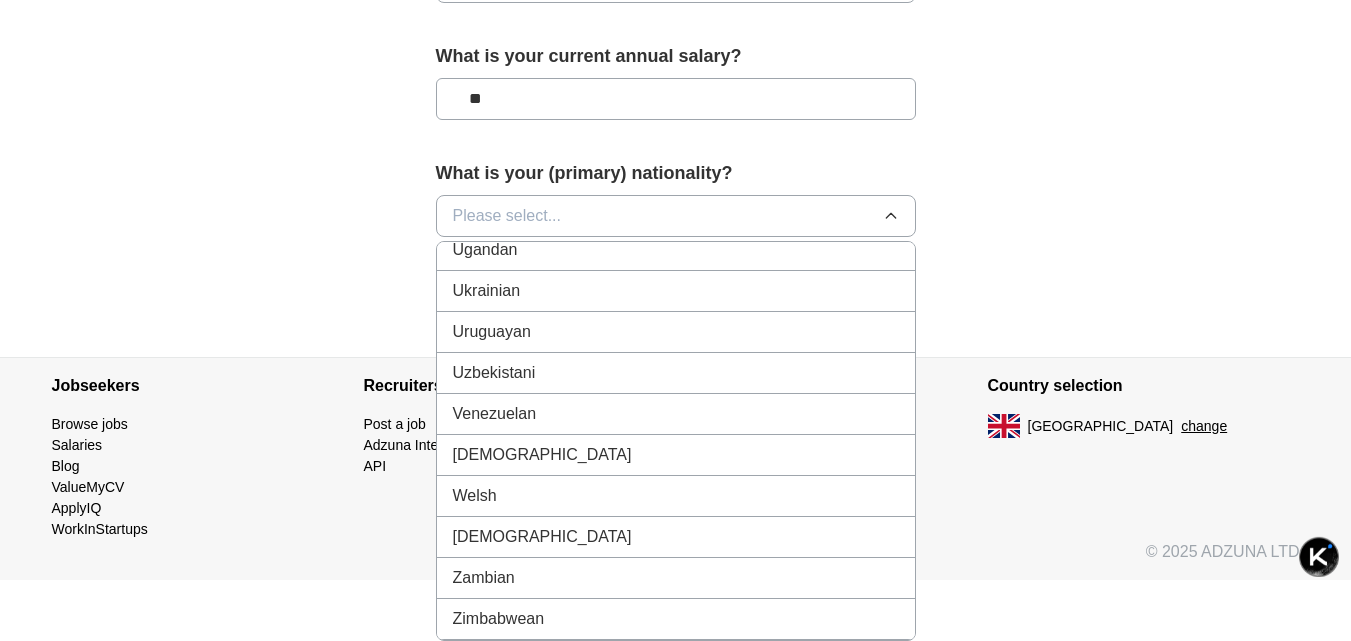 click on "Zimbabwean" at bounding box center [676, 619] 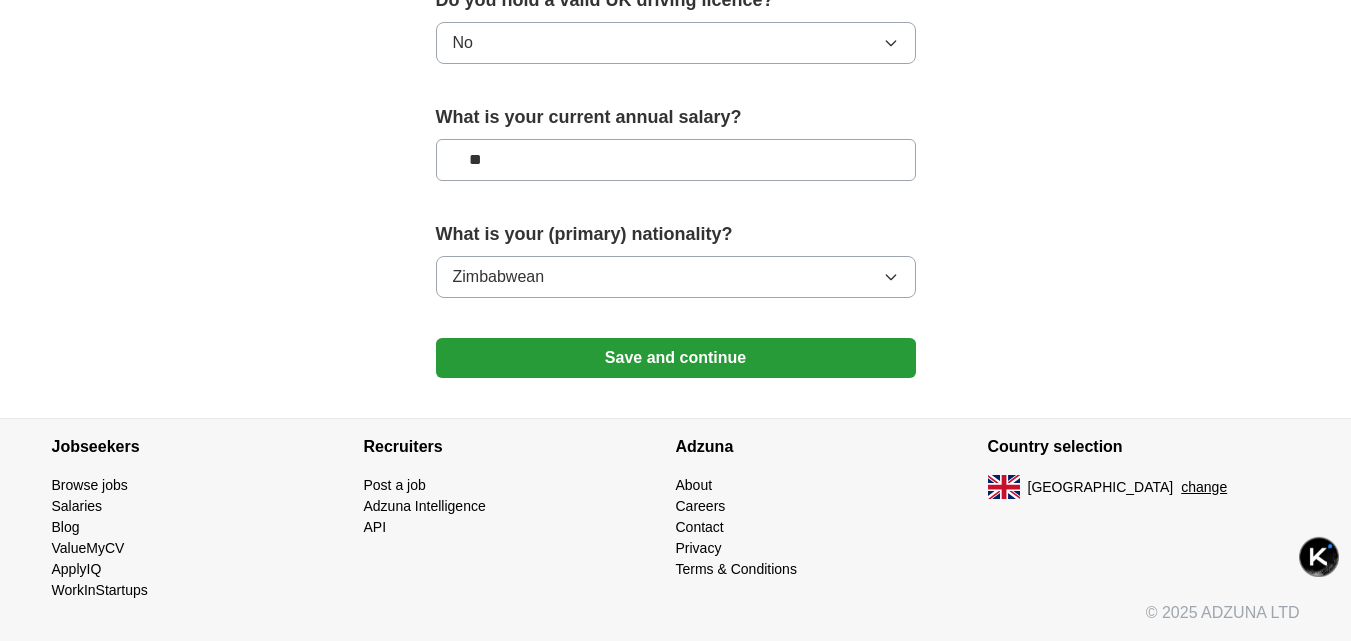 scroll, scrollTop: 1437, scrollLeft: 0, axis: vertical 